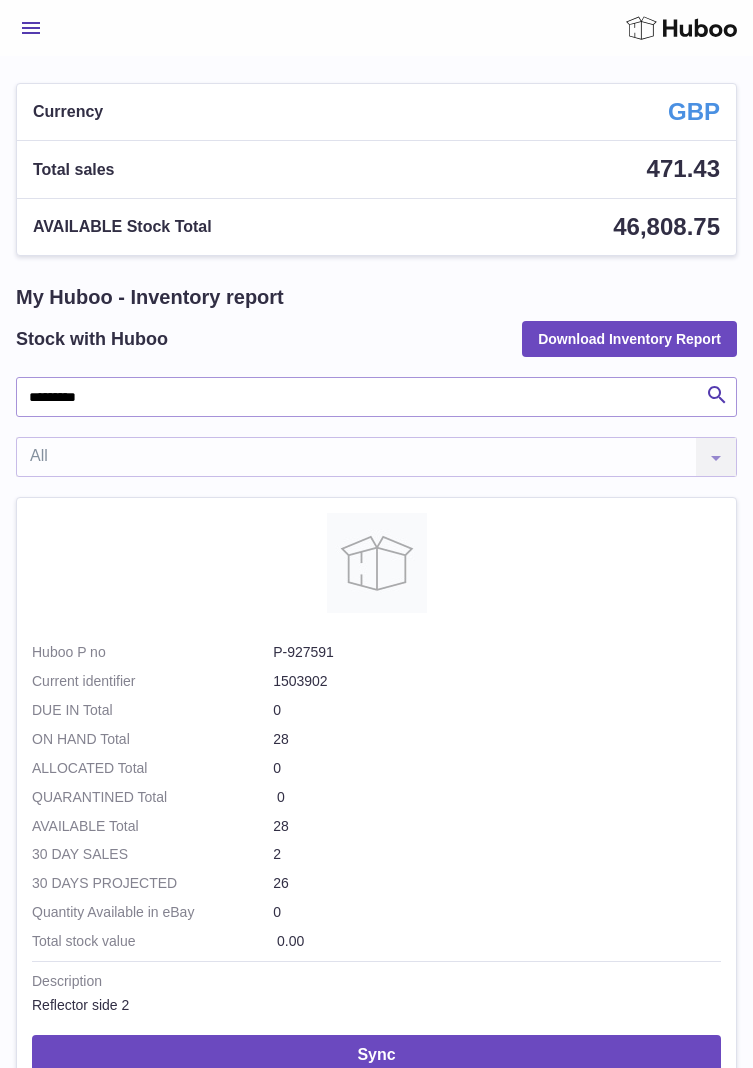 scroll, scrollTop: 0, scrollLeft: 0, axis: both 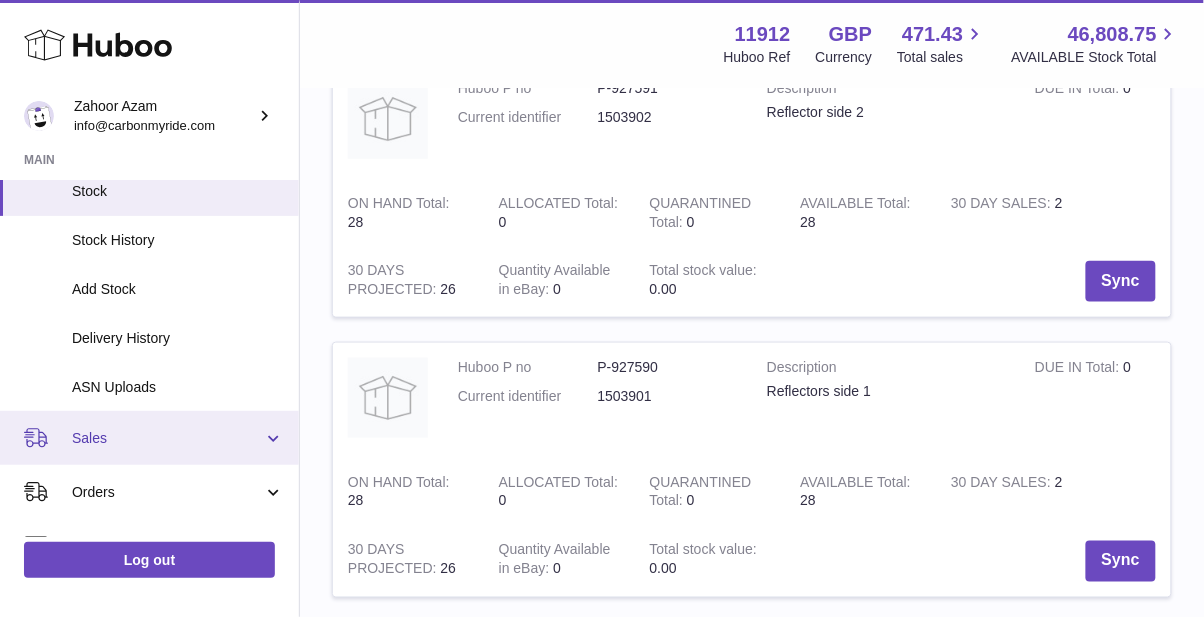 click on "Sales" at bounding box center (167, 438) 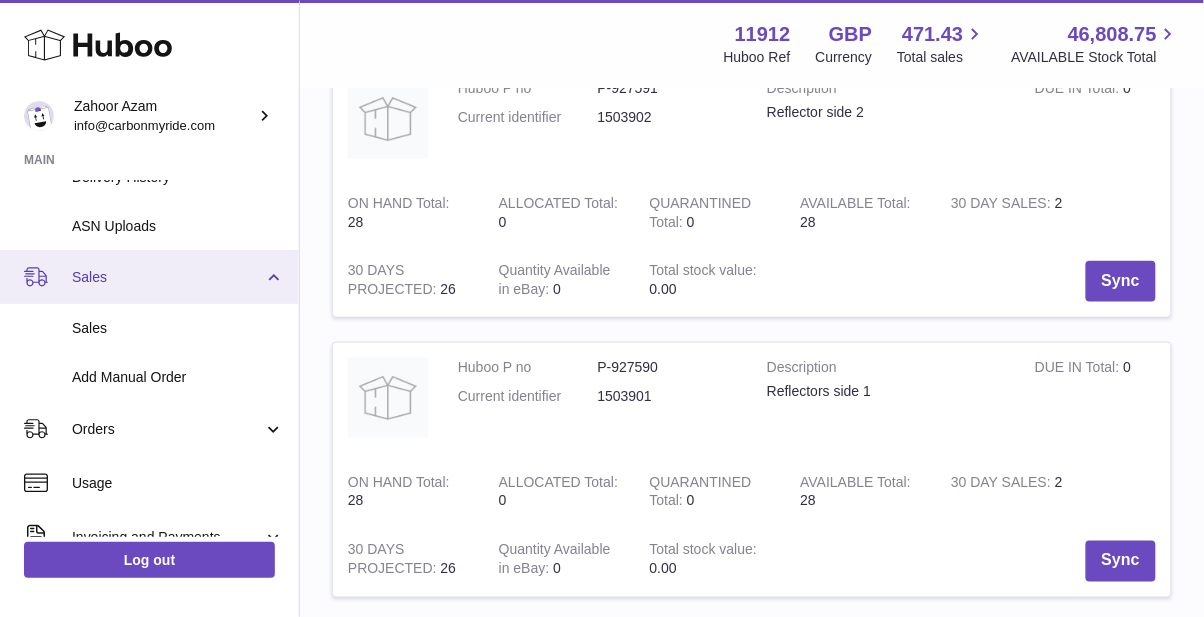 scroll, scrollTop: 337, scrollLeft: 0, axis: vertical 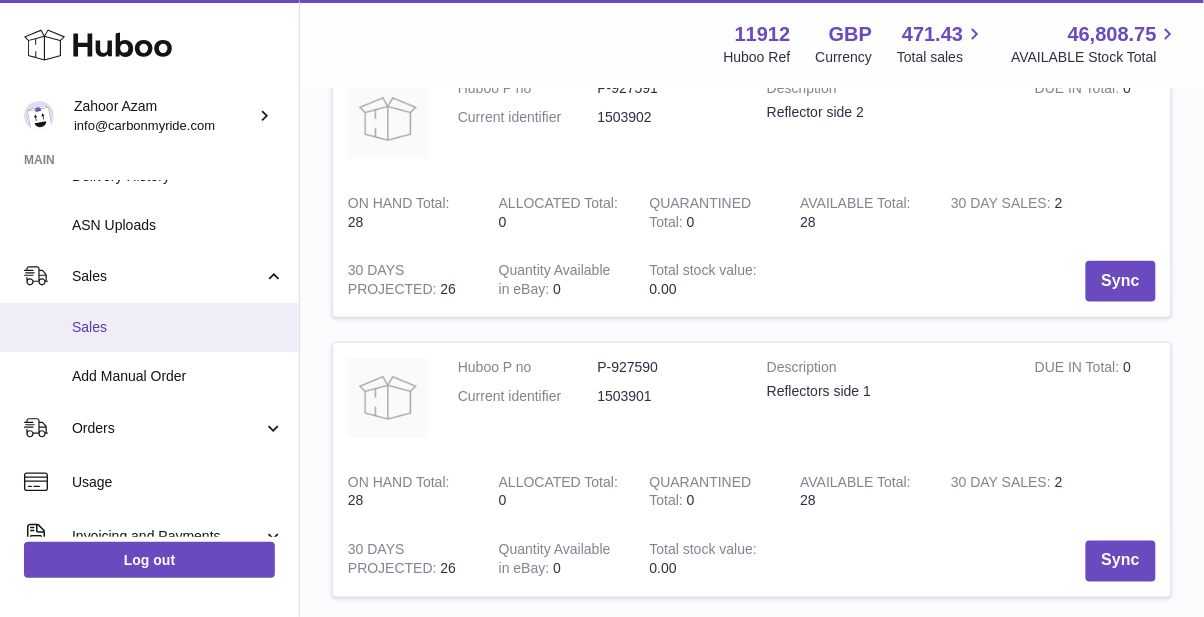 click on "Sales" at bounding box center [178, 327] 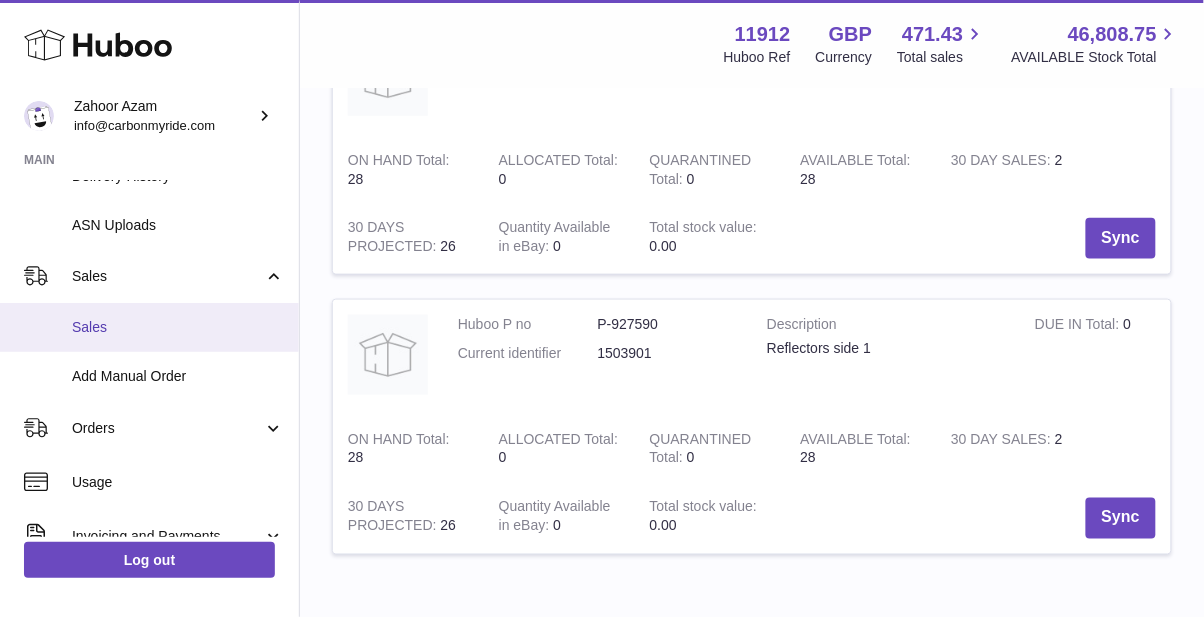 scroll, scrollTop: 415, scrollLeft: 0, axis: vertical 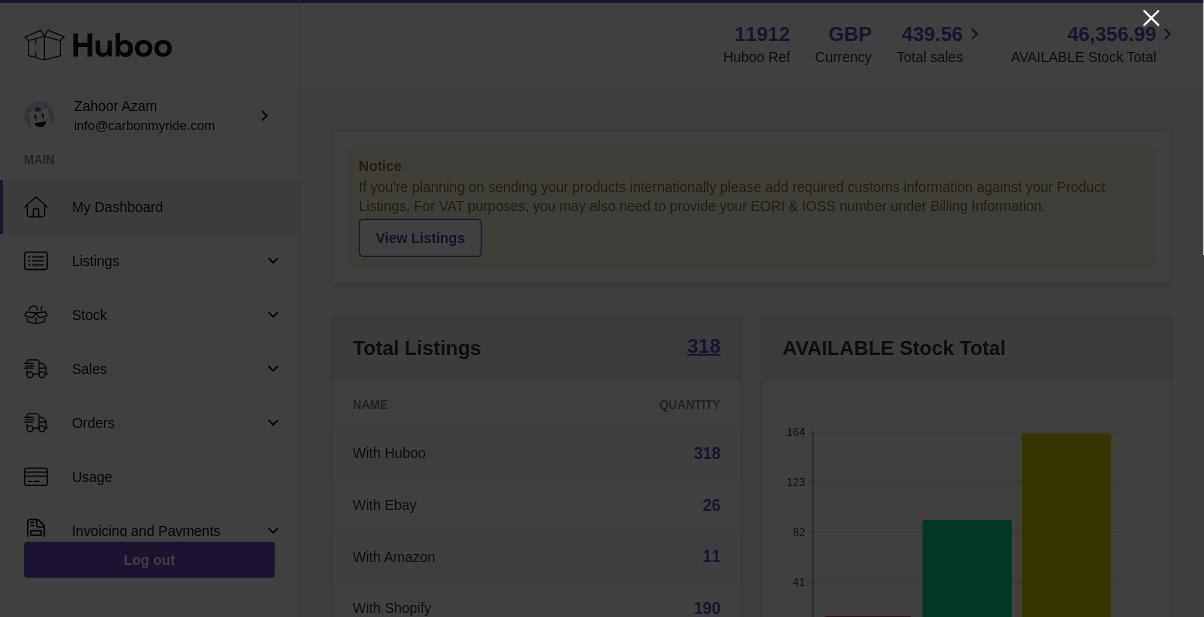 click 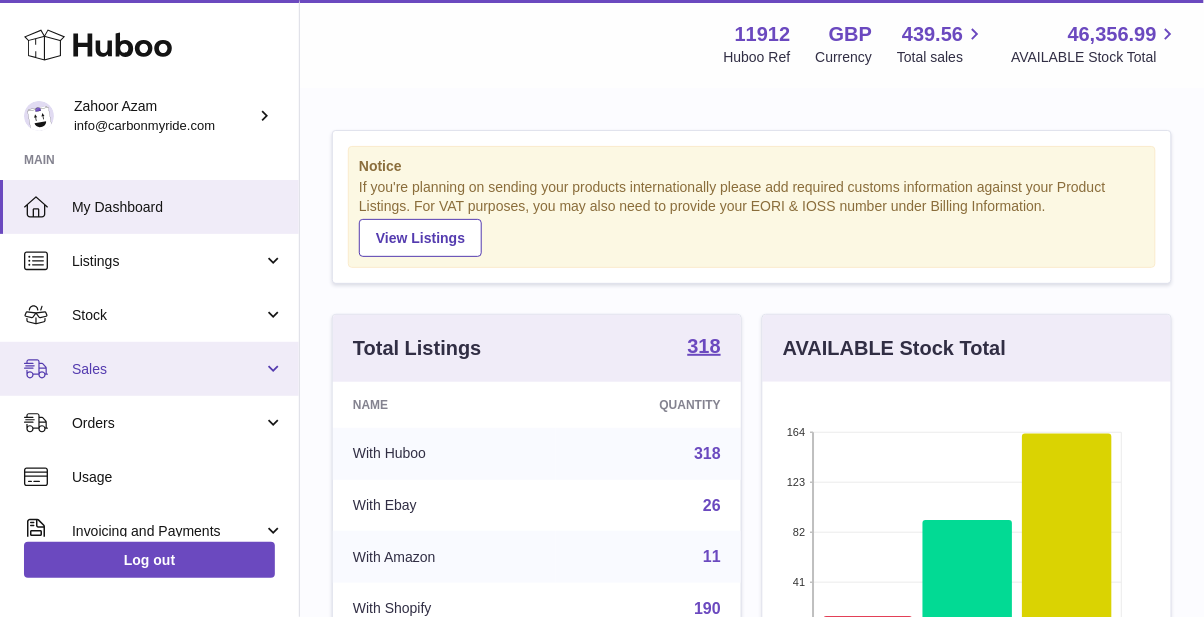 click on "Sales" at bounding box center [149, 369] 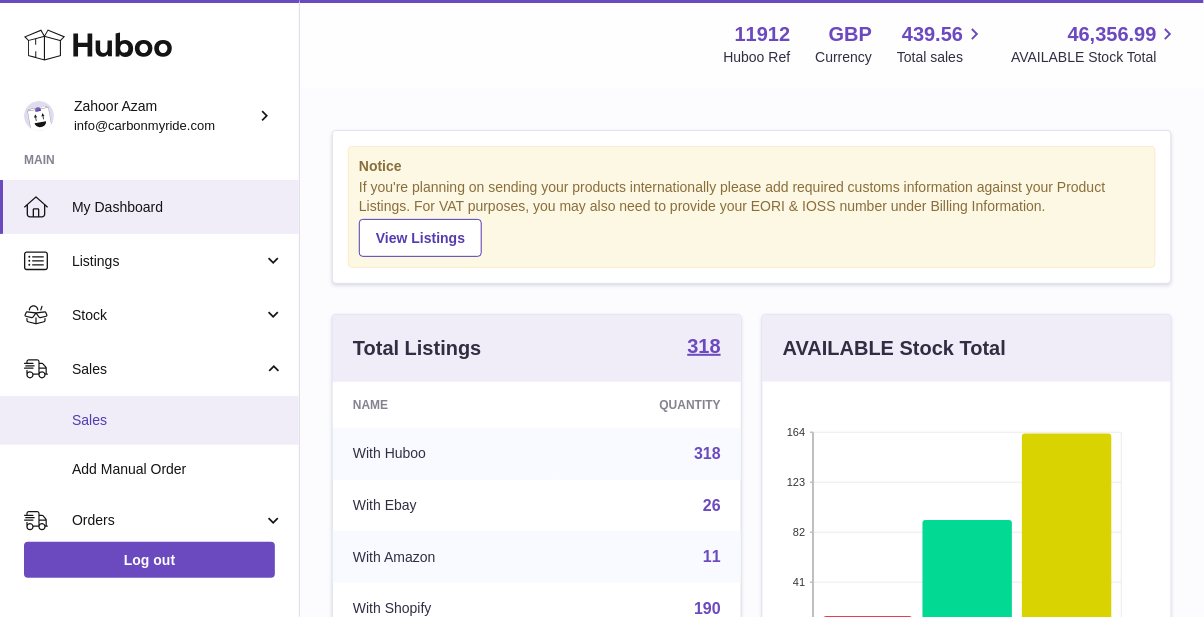click on "Sales" at bounding box center (178, 420) 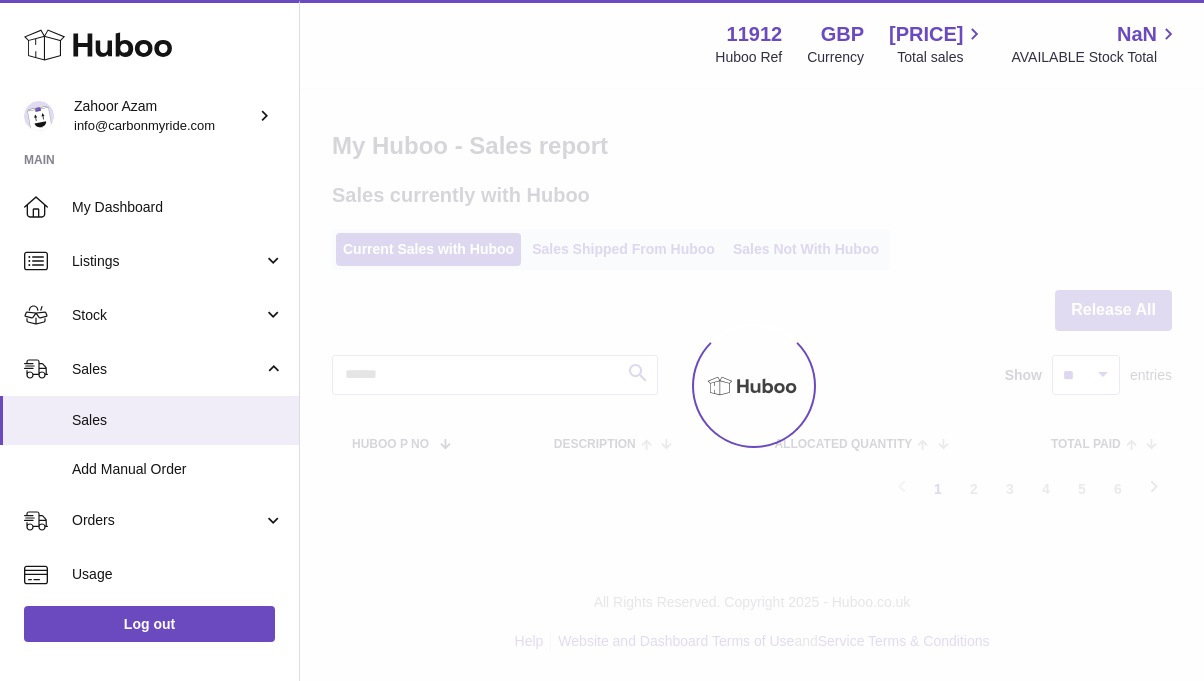 scroll, scrollTop: 0, scrollLeft: 0, axis: both 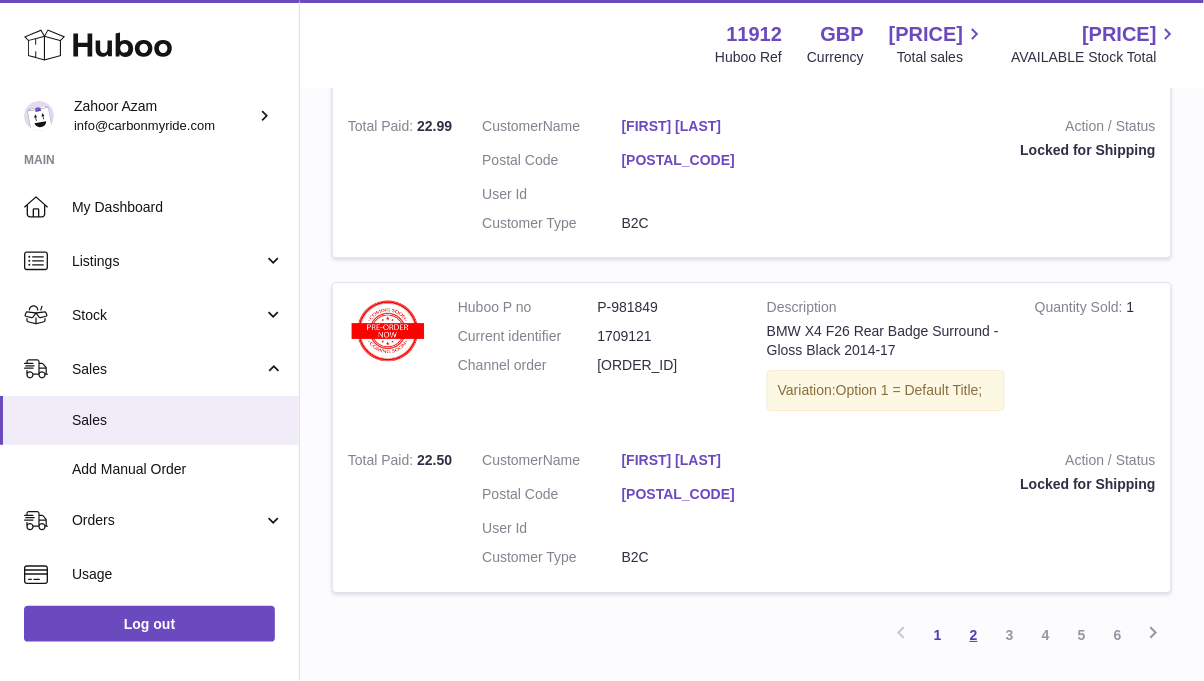 click on "2" at bounding box center [974, 635] 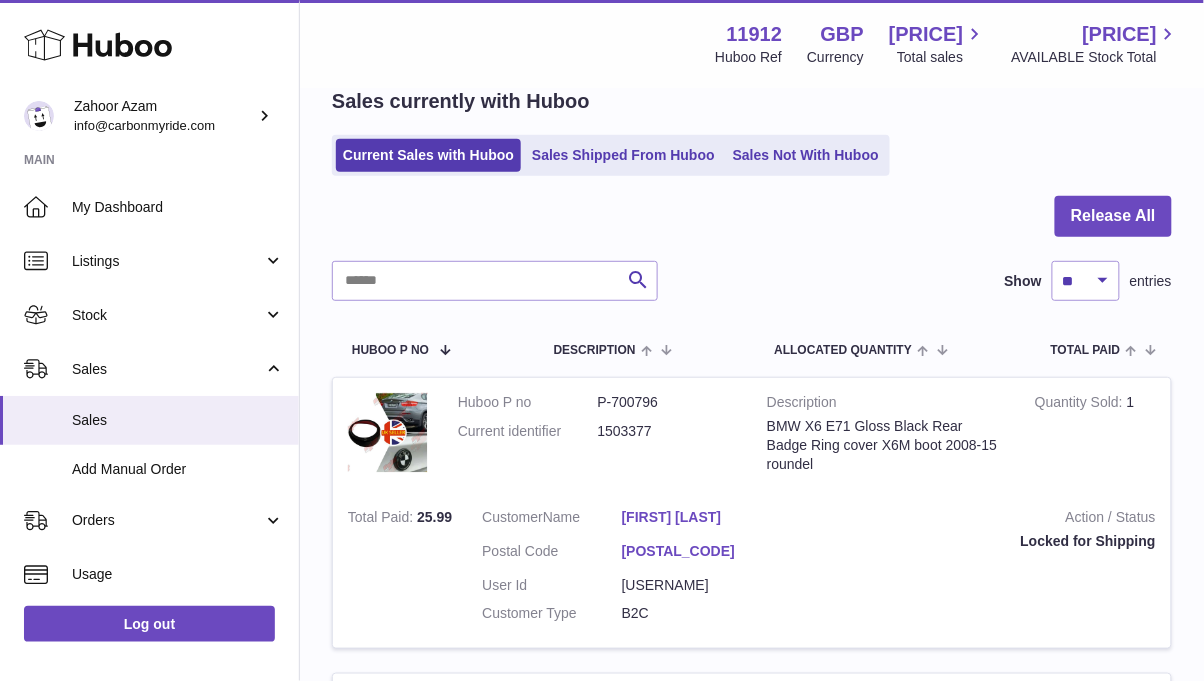 scroll, scrollTop: 0, scrollLeft: 0, axis: both 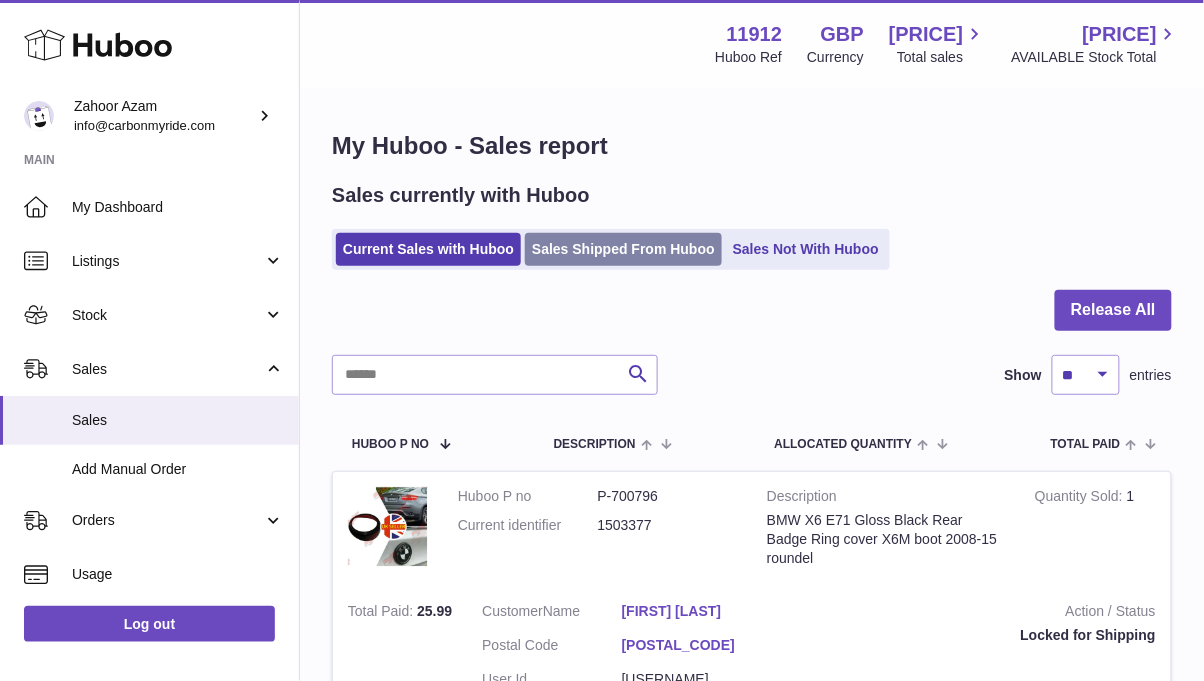 click on "Sales Shipped From Huboo" at bounding box center (623, 249) 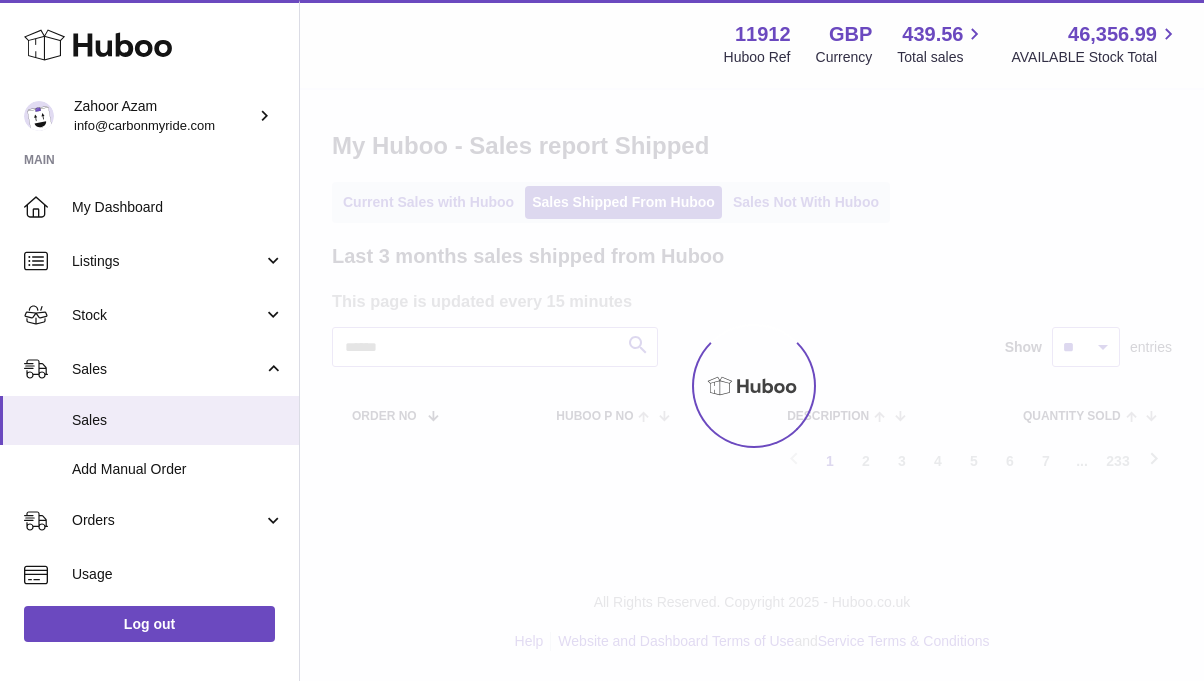 scroll, scrollTop: 0, scrollLeft: 0, axis: both 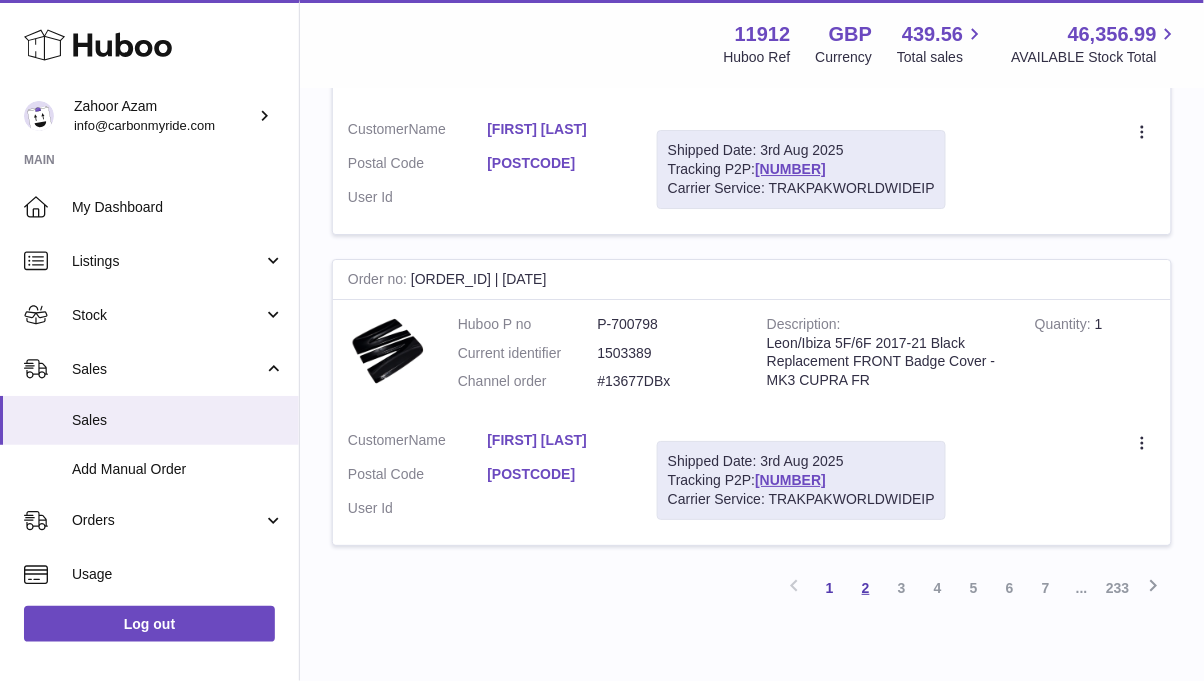 click on "2" at bounding box center (866, 588) 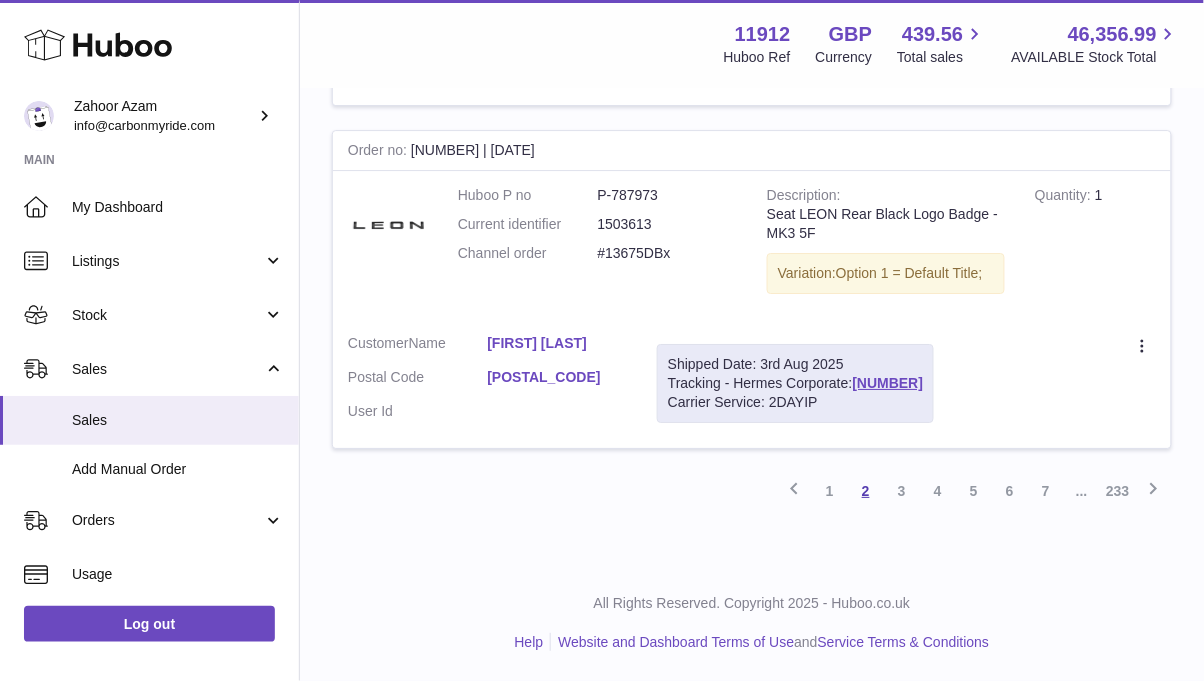 scroll, scrollTop: 3130, scrollLeft: 0, axis: vertical 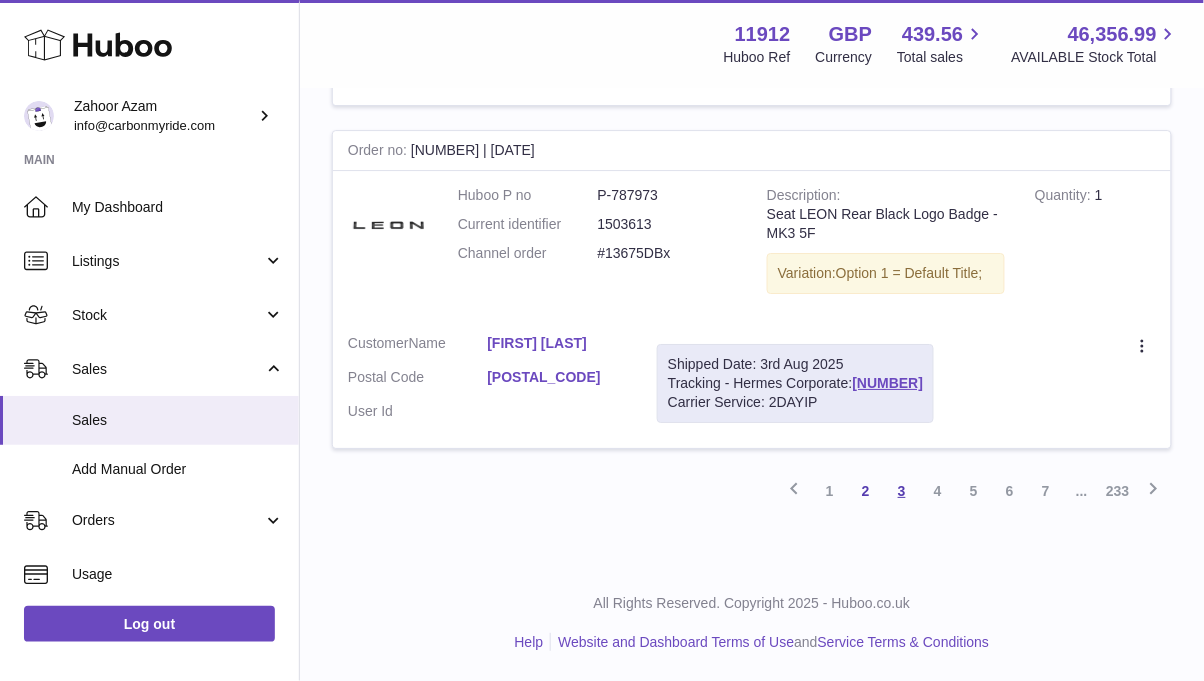 click on "3" at bounding box center (902, 491) 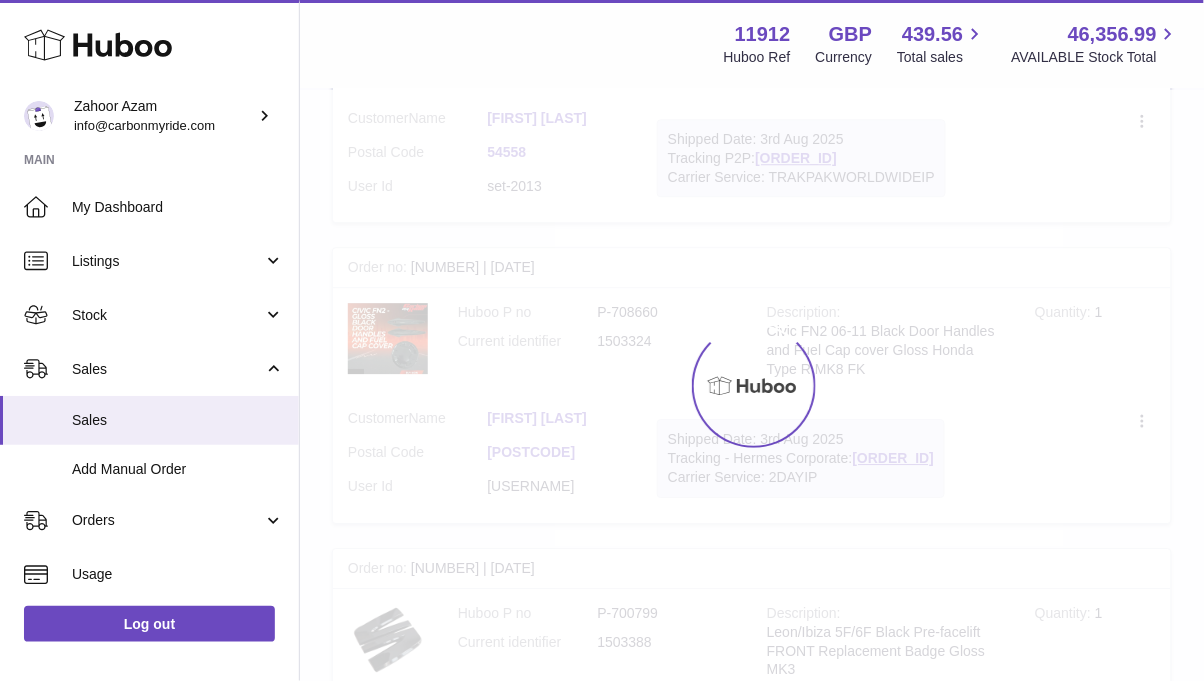 click at bounding box center [752, 385] 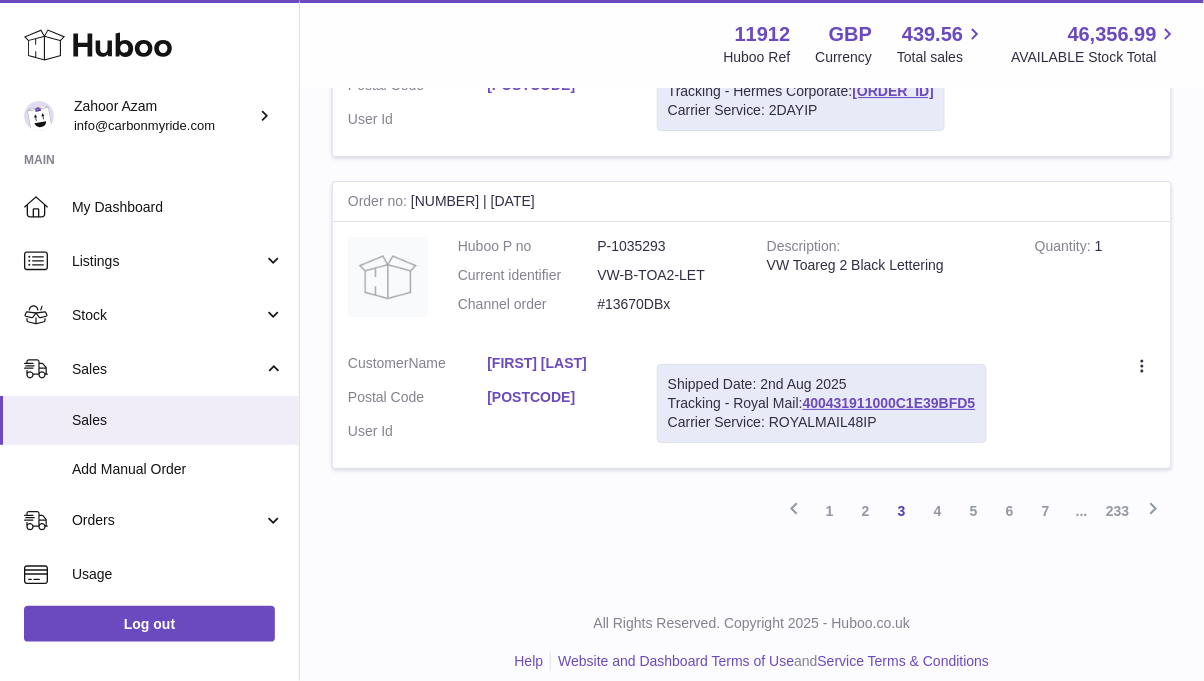 scroll, scrollTop: 3194, scrollLeft: 0, axis: vertical 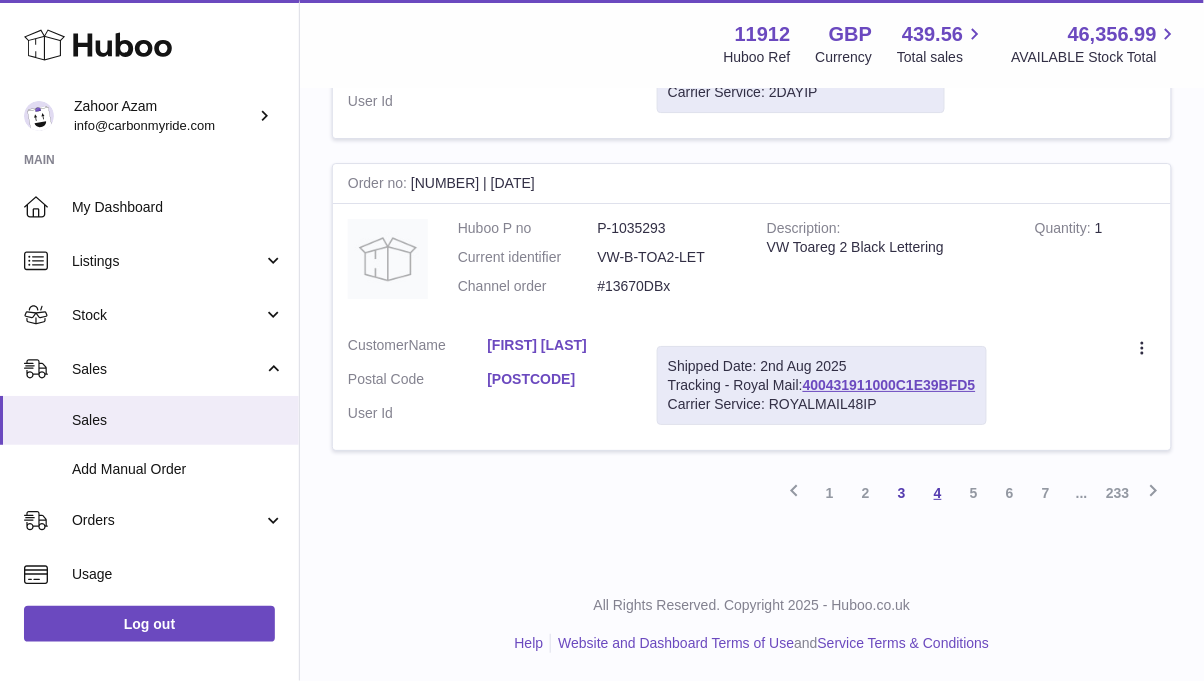 click on "4" at bounding box center (938, 493) 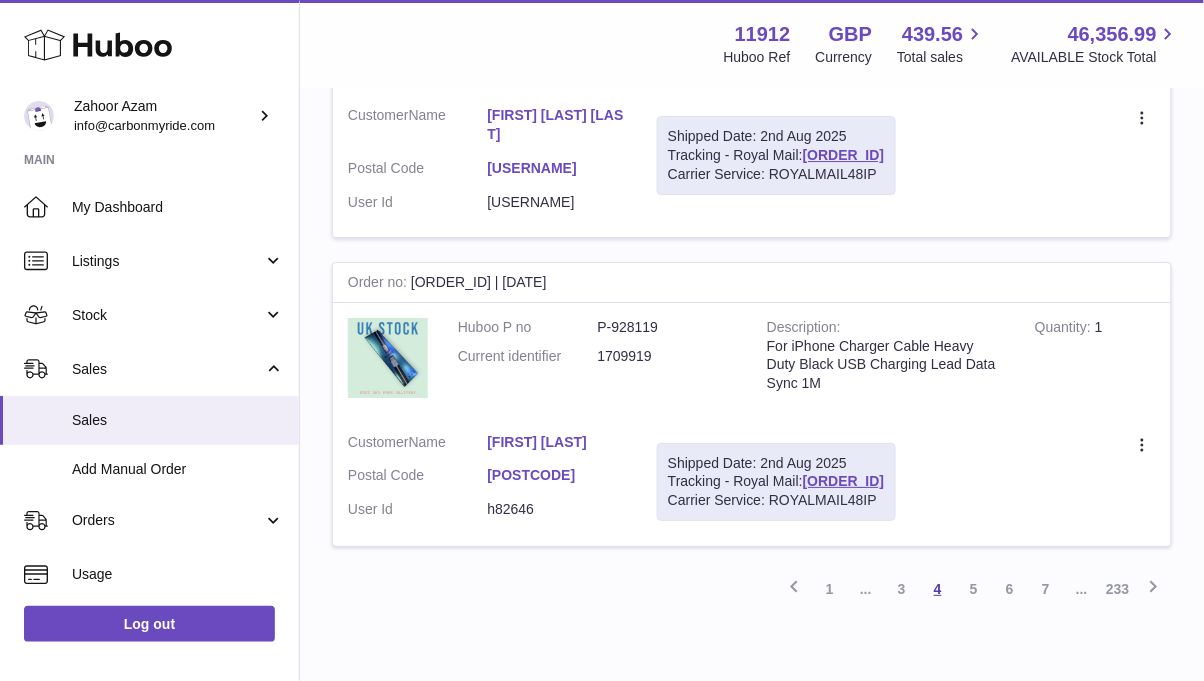 scroll, scrollTop: 3141, scrollLeft: 0, axis: vertical 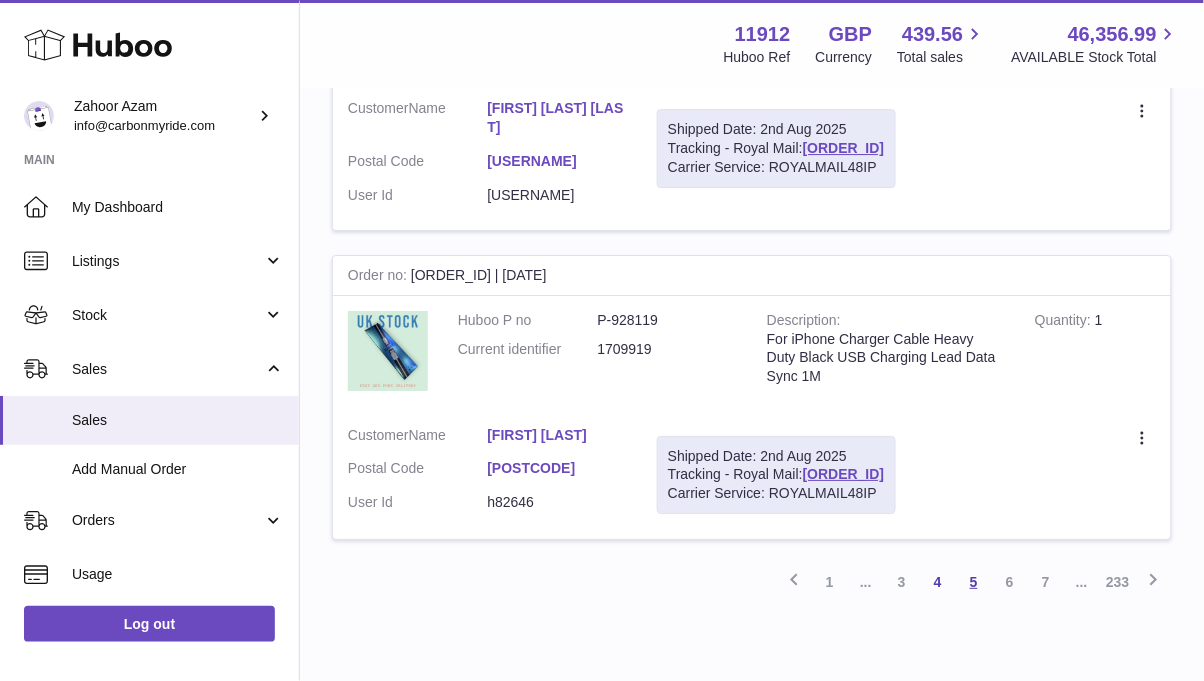 click on "5" at bounding box center (974, 582) 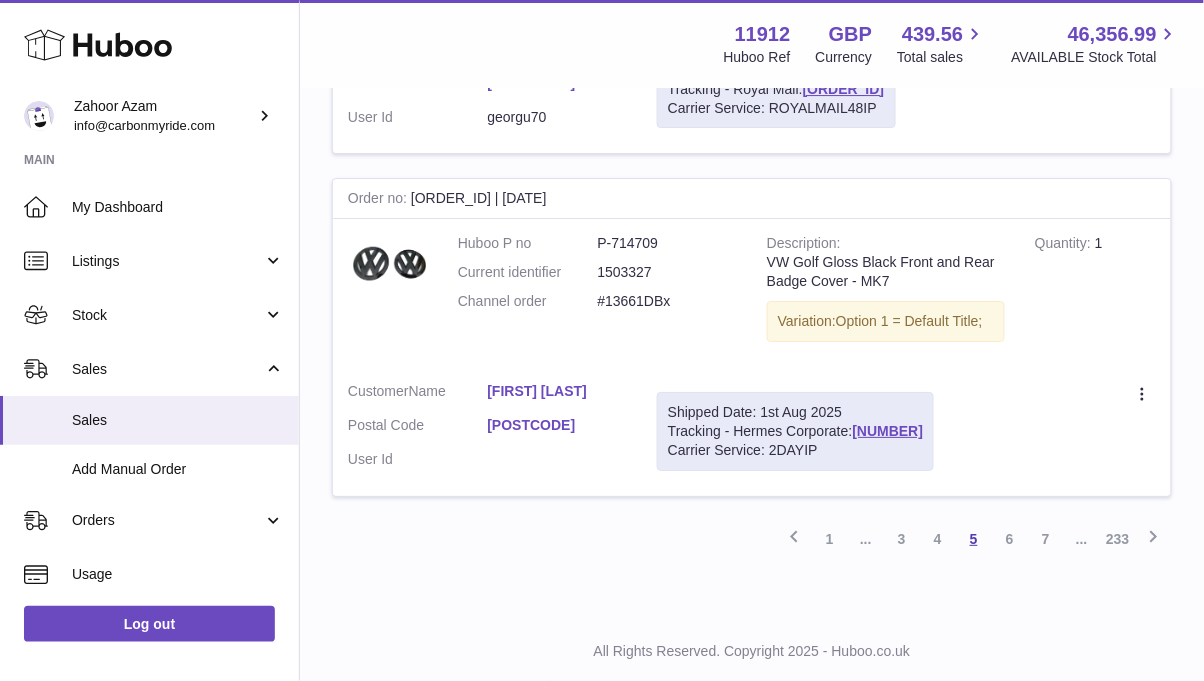 scroll, scrollTop: 3243, scrollLeft: 0, axis: vertical 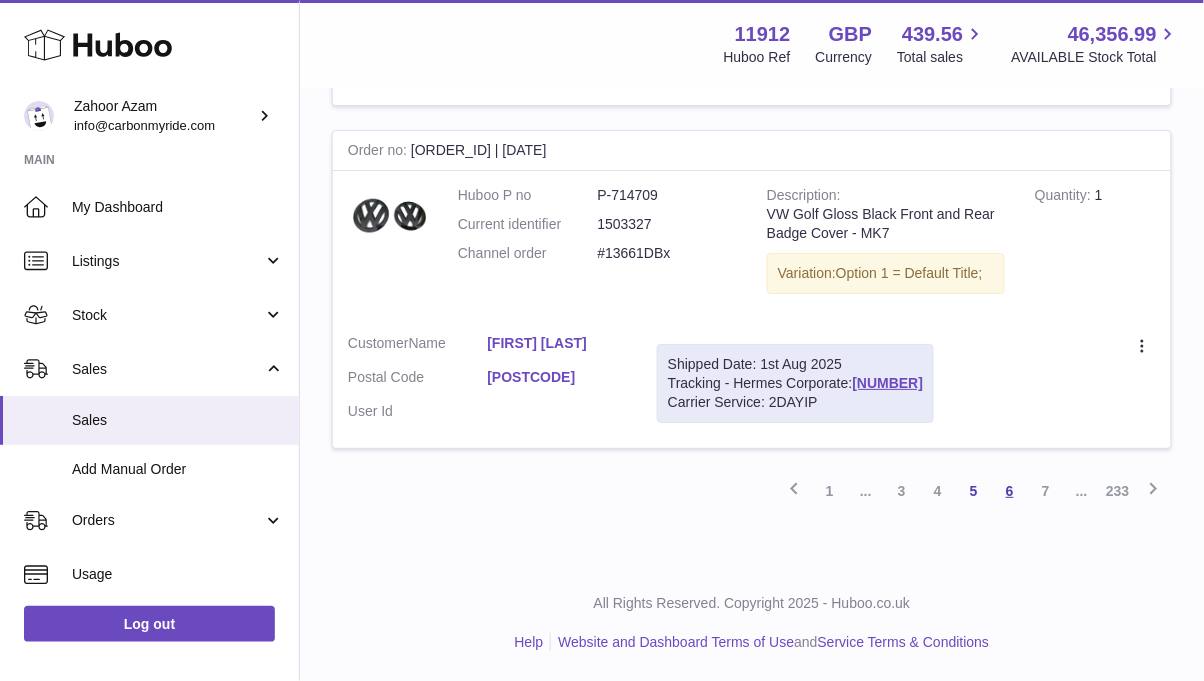 click on "6" at bounding box center [1010, 491] 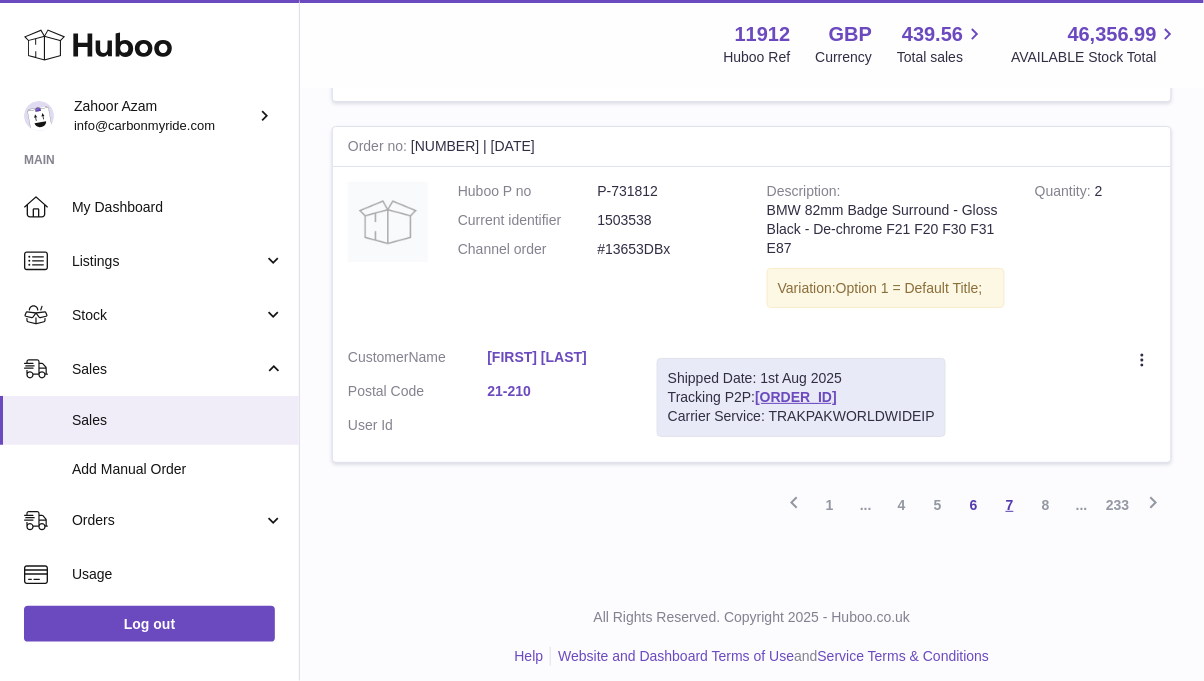 scroll, scrollTop: 3253, scrollLeft: 0, axis: vertical 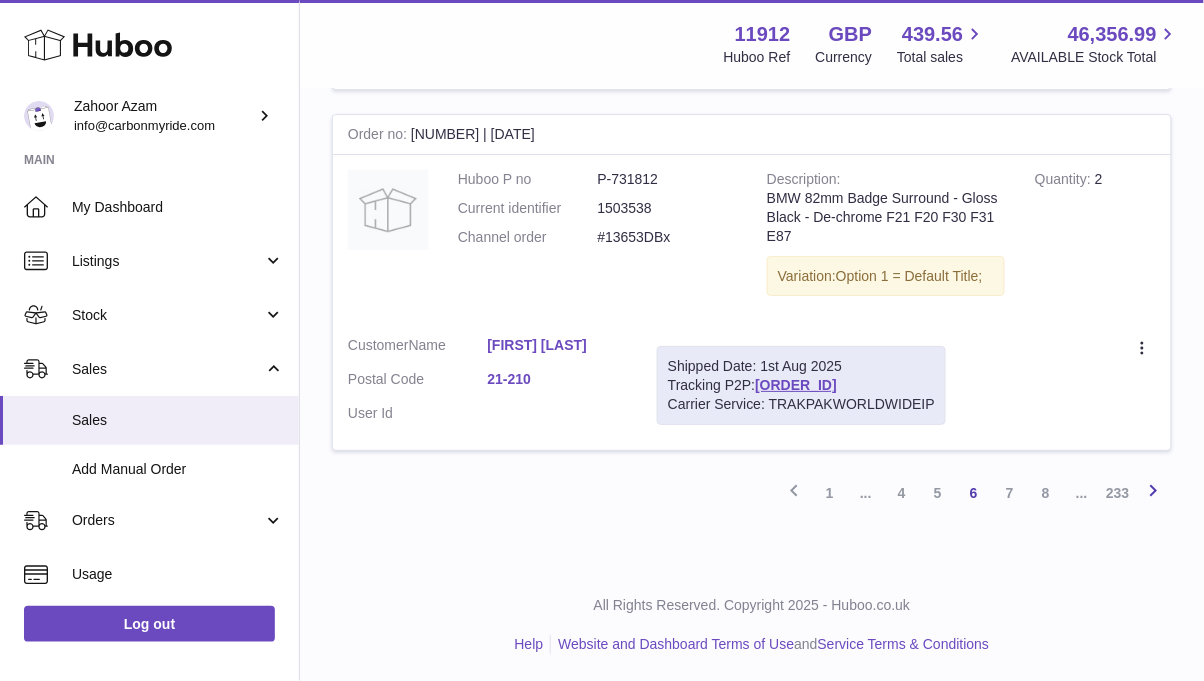 click at bounding box center [1154, 490] 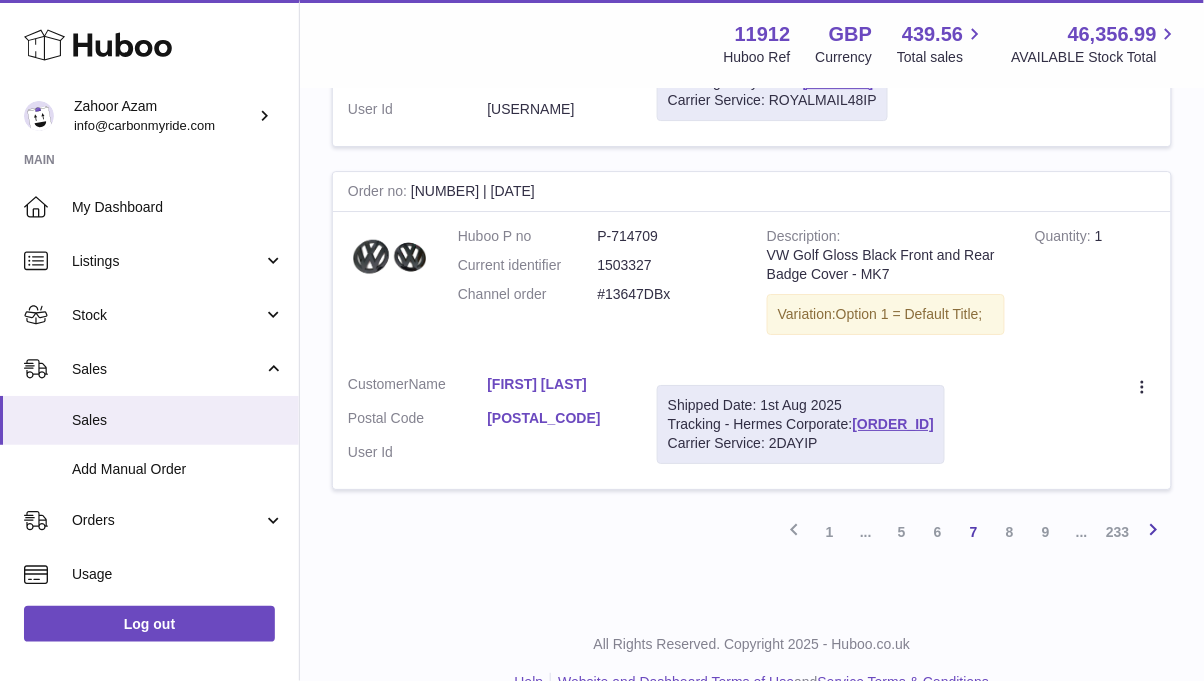 scroll, scrollTop: 3162, scrollLeft: 0, axis: vertical 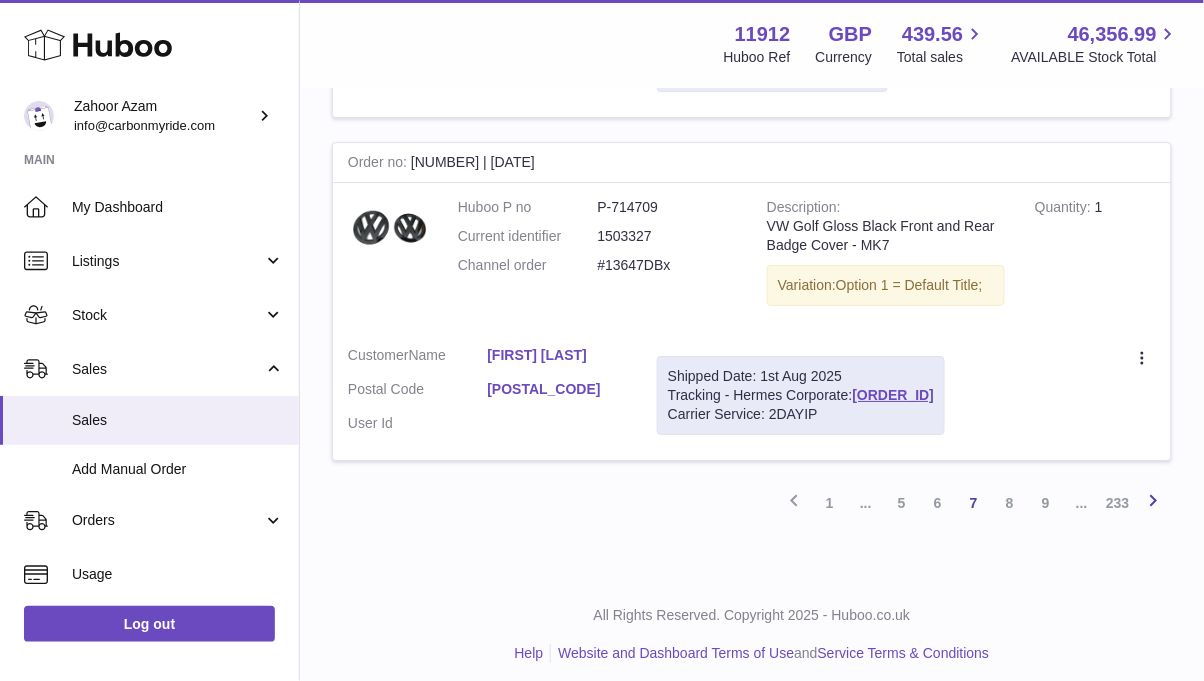click at bounding box center [1154, 500] 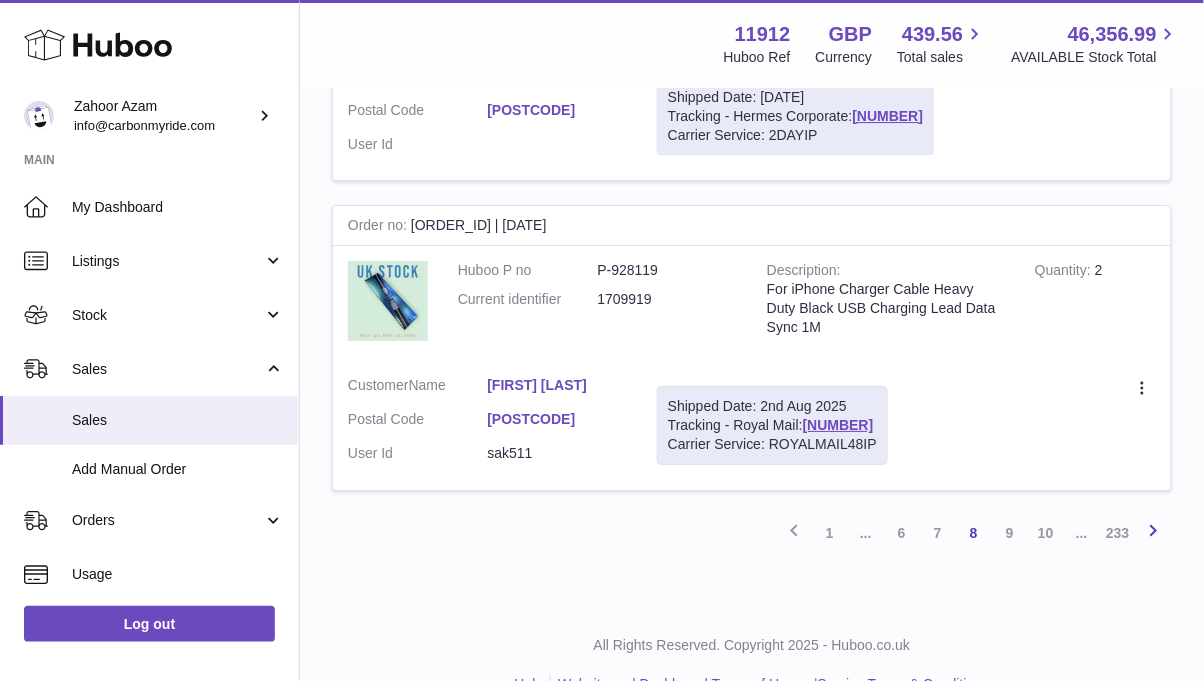 scroll, scrollTop: 3164, scrollLeft: 0, axis: vertical 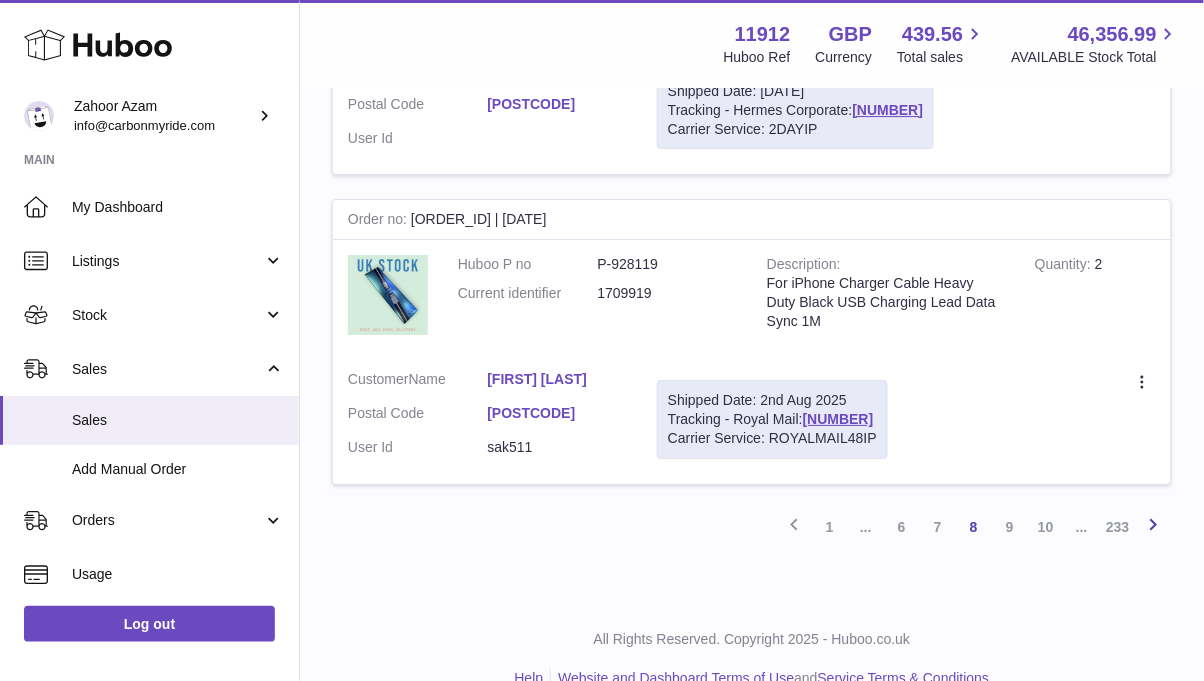 click at bounding box center [1154, 524] 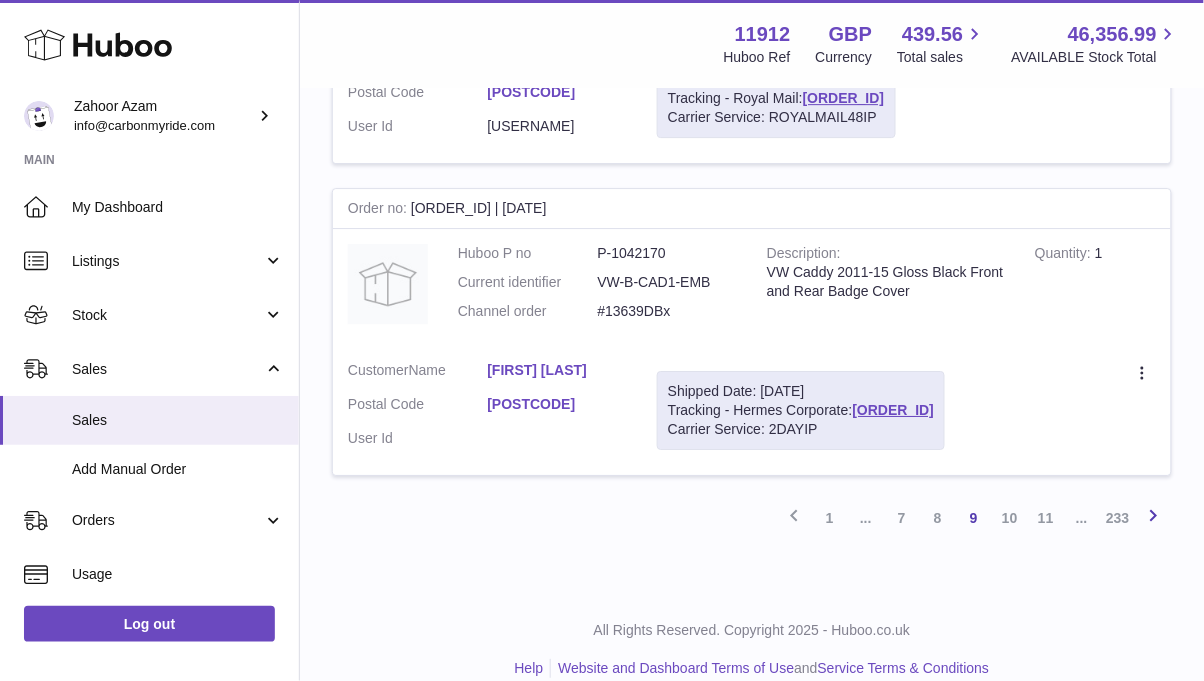 scroll, scrollTop: 3080, scrollLeft: 0, axis: vertical 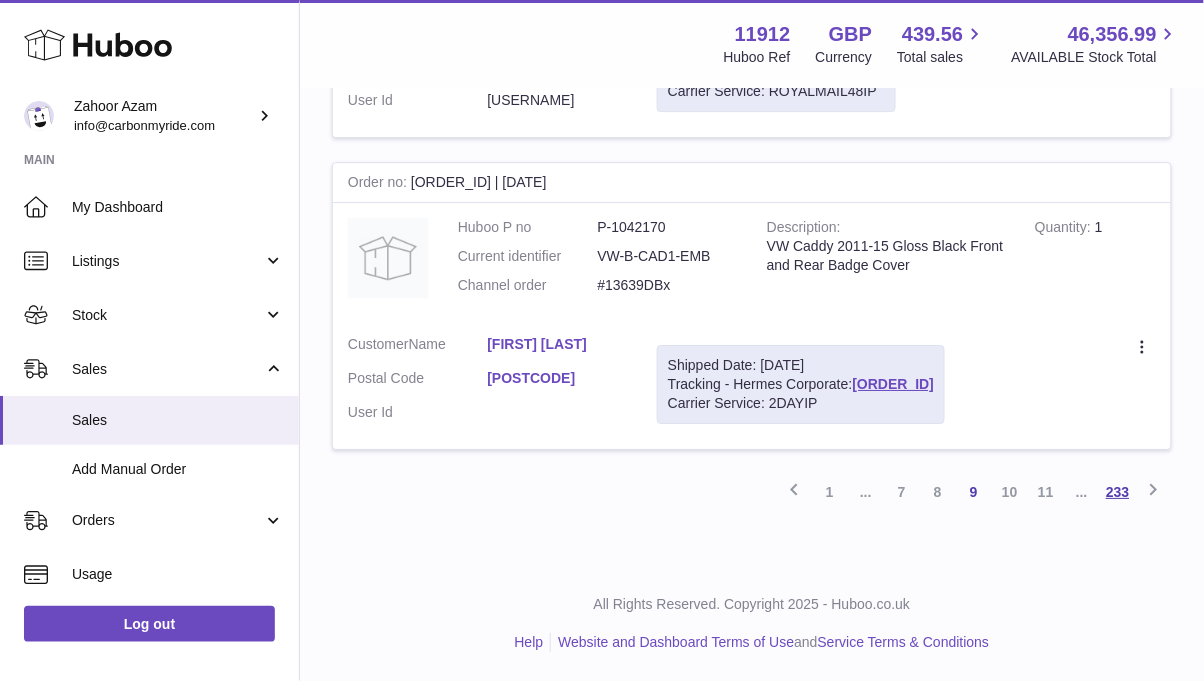 click on "233" at bounding box center (1118, 492) 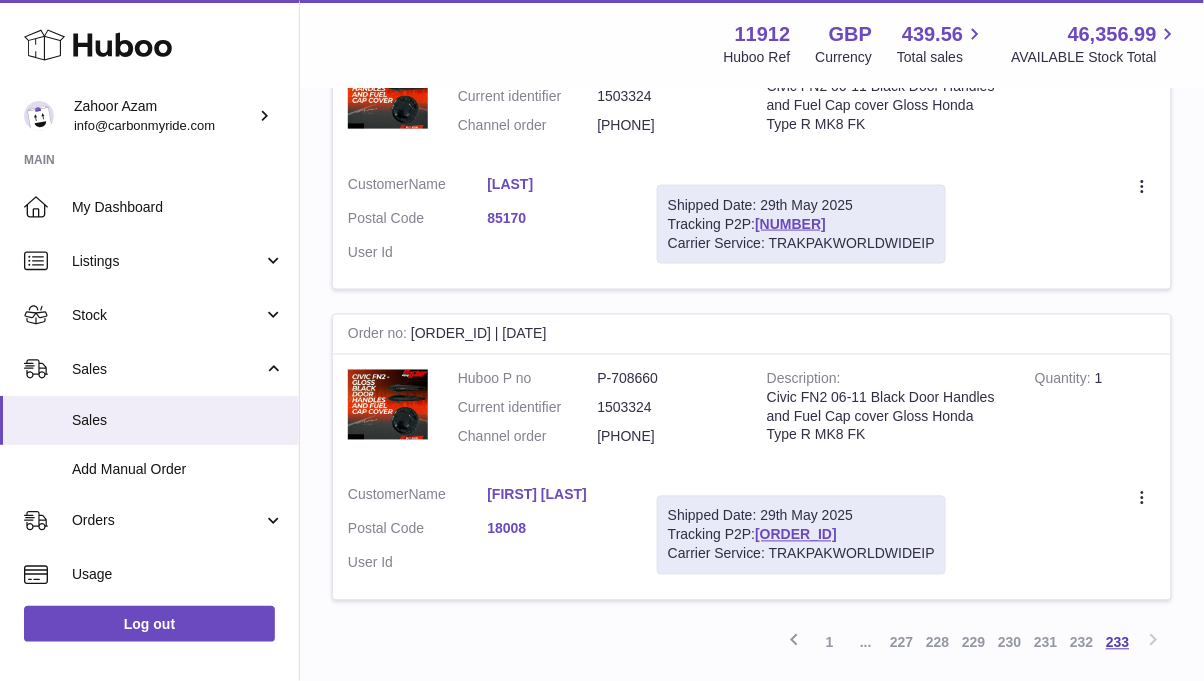 scroll, scrollTop: 2468, scrollLeft: 0, axis: vertical 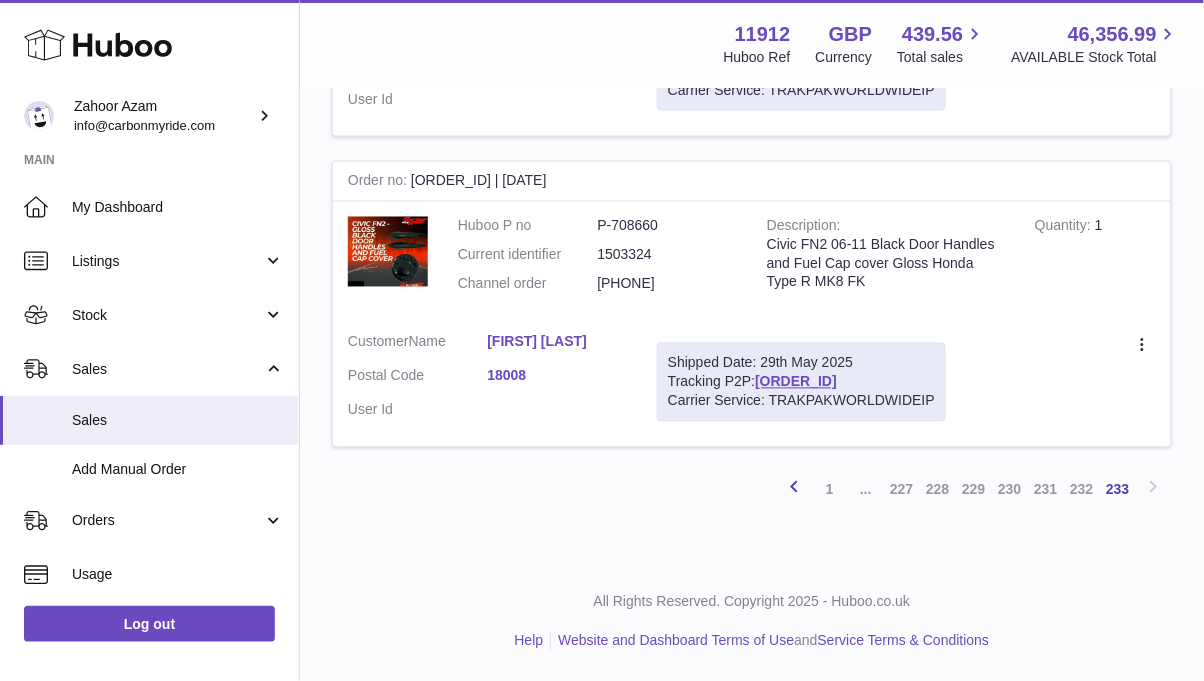 click on "Previous" at bounding box center [794, 490] 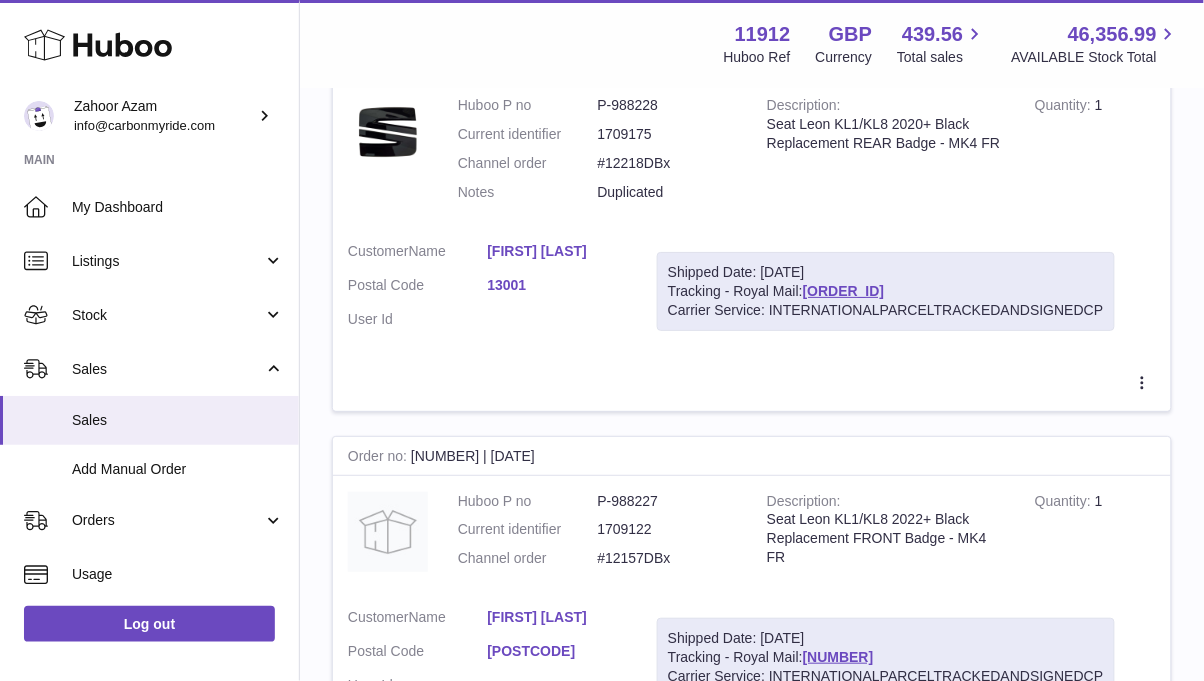 scroll, scrollTop: 3646, scrollLeft: 0, axis: vertical 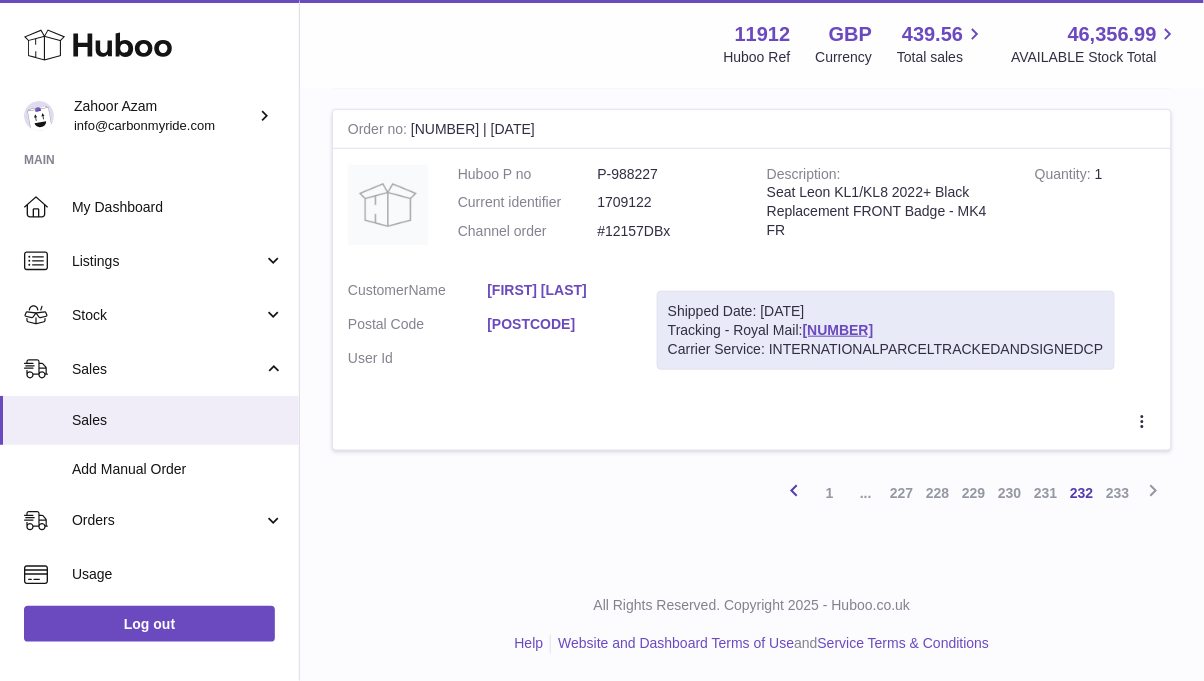 click at bounding box center (794, 490) 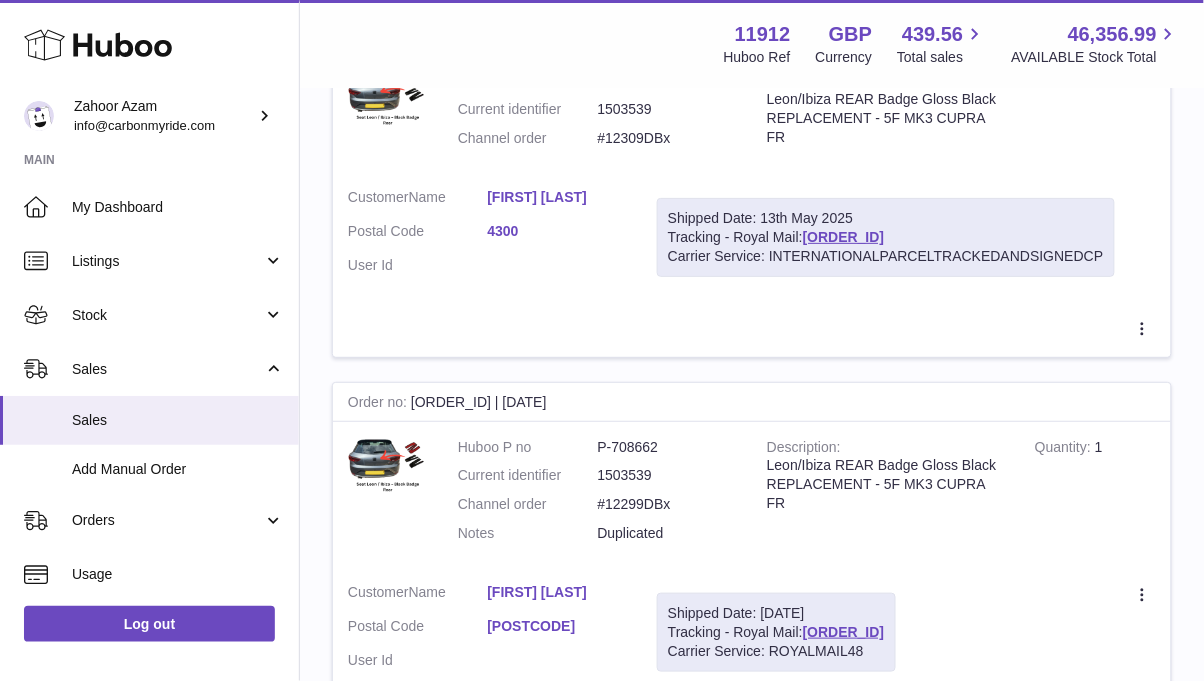 scroll, scrollTop: 3692, scrollLeft: 0, axis: vertical 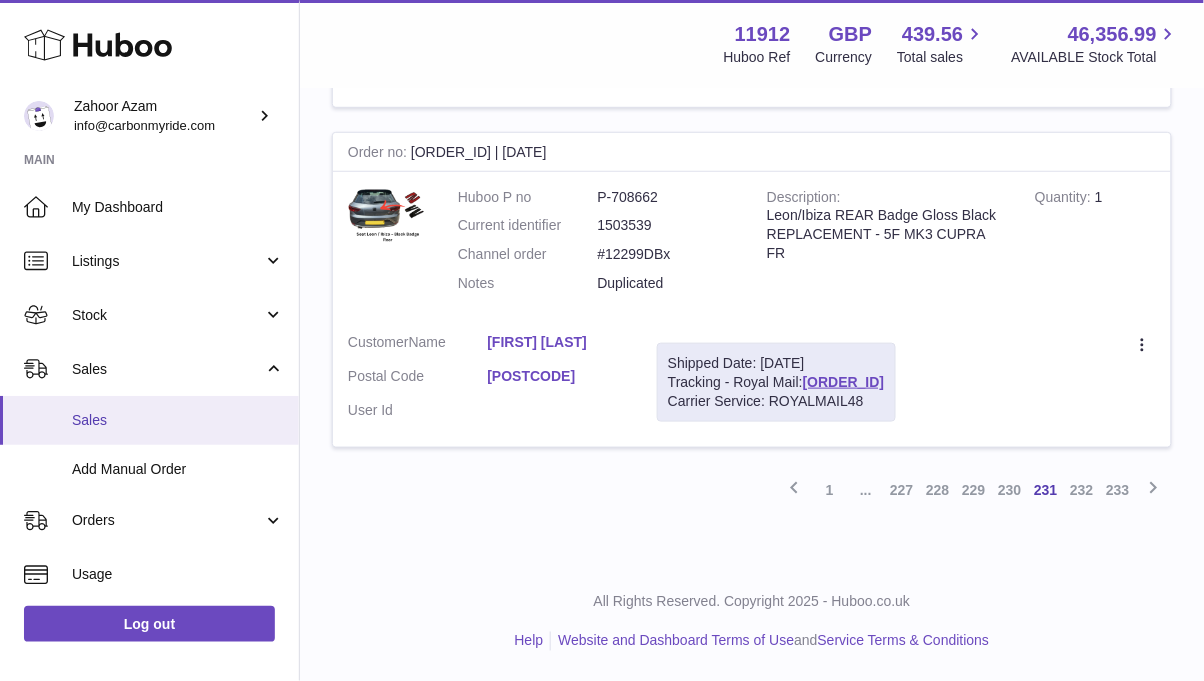 click on "Sales" at bounding box center [149, 420] 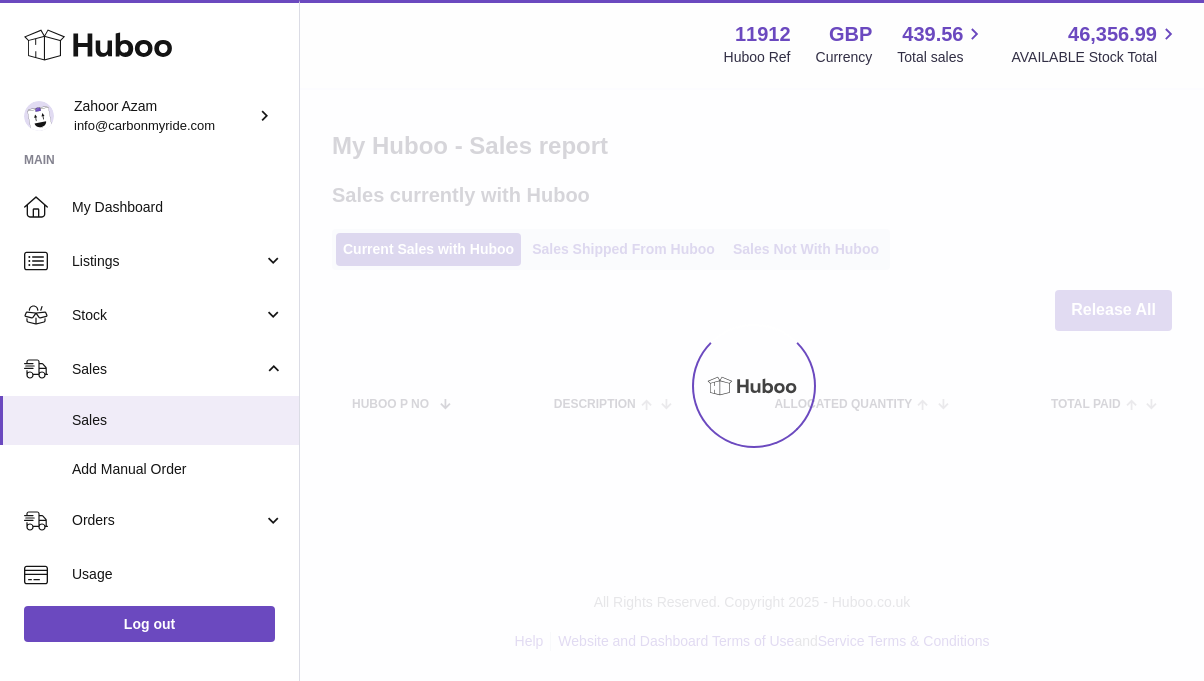 scroll, scrollTop: 0, scrollLeft: 0, axis: both 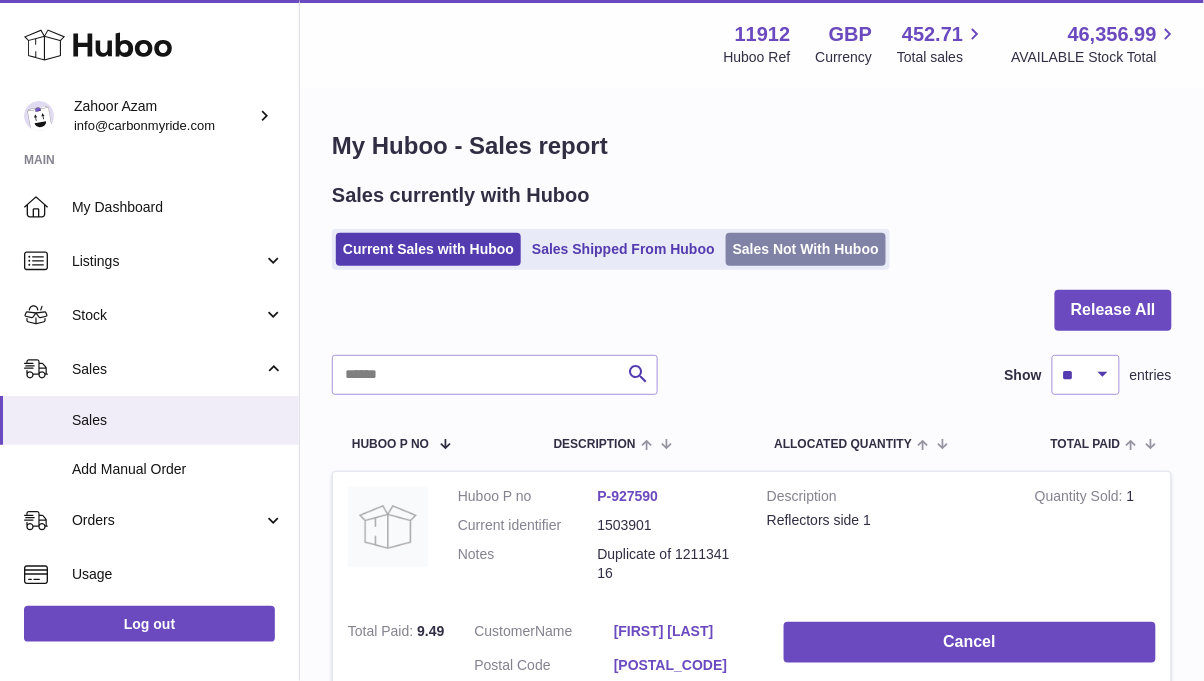click on "Sales Not With Huboo" at bounding box center (806, 249) 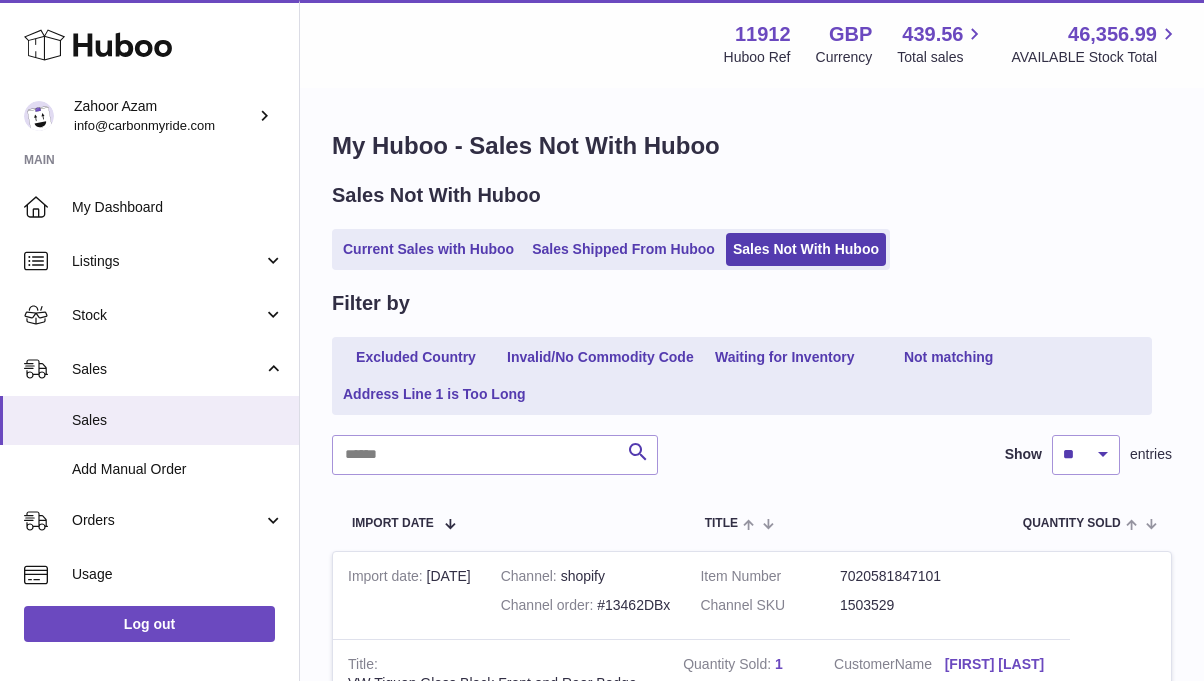 scroll, scrollTop: 0, scrollLeft: 0, axis: both 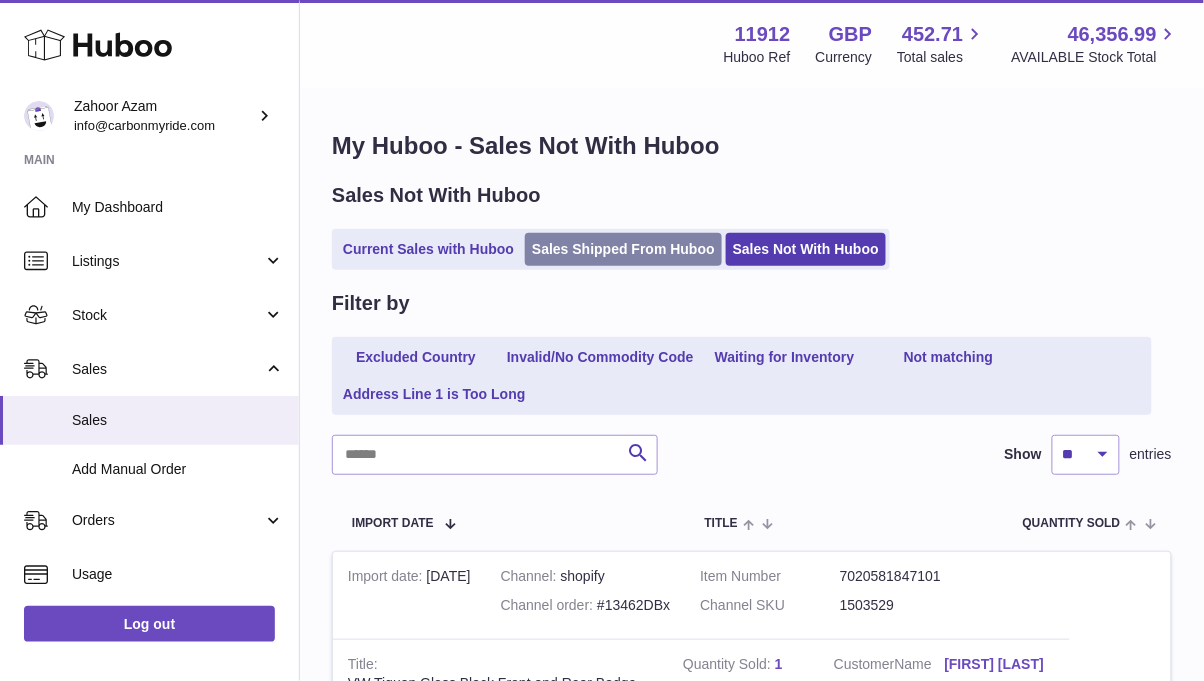 click on "Sales Shipped From Huboo" at bounding box center [623, 249] 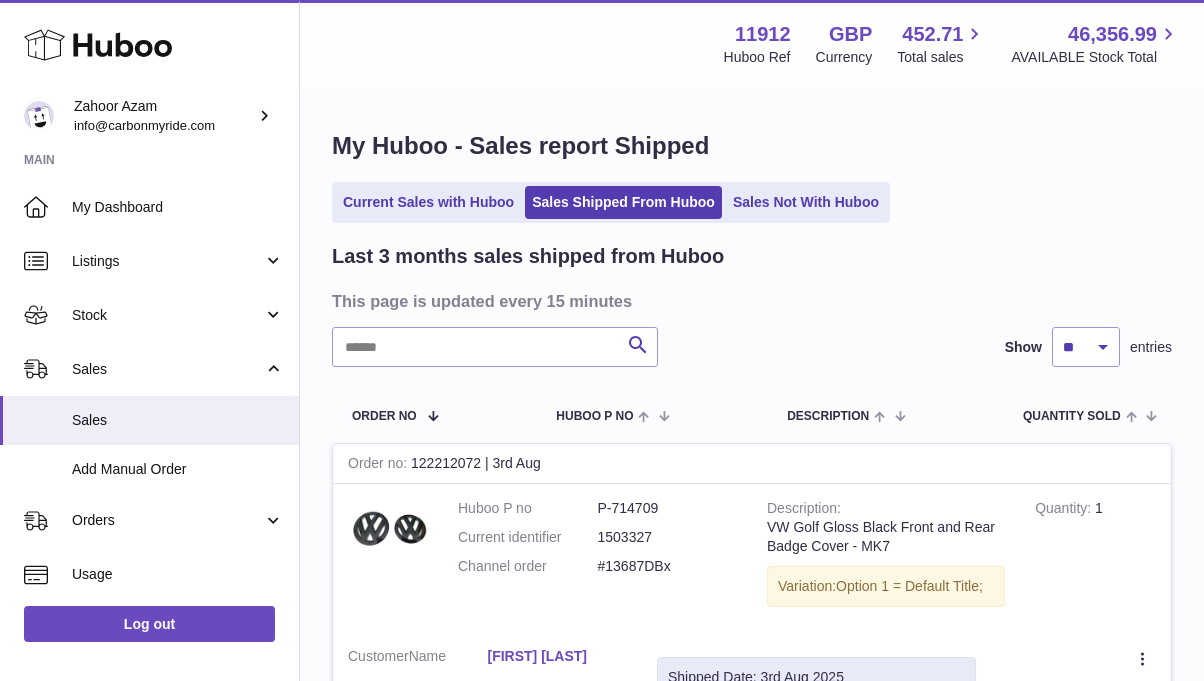 scroll, scrollTop: 0, scrollLeft: 0, axis: both 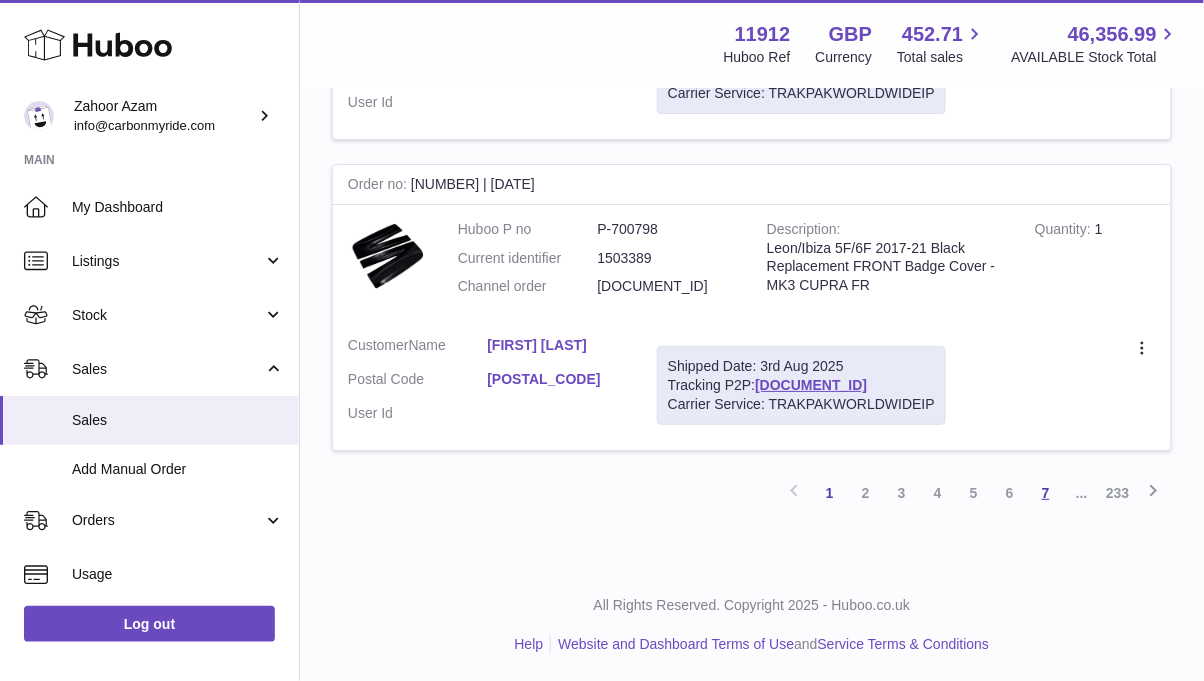 click on "7" at bounding box center (1046, 493) 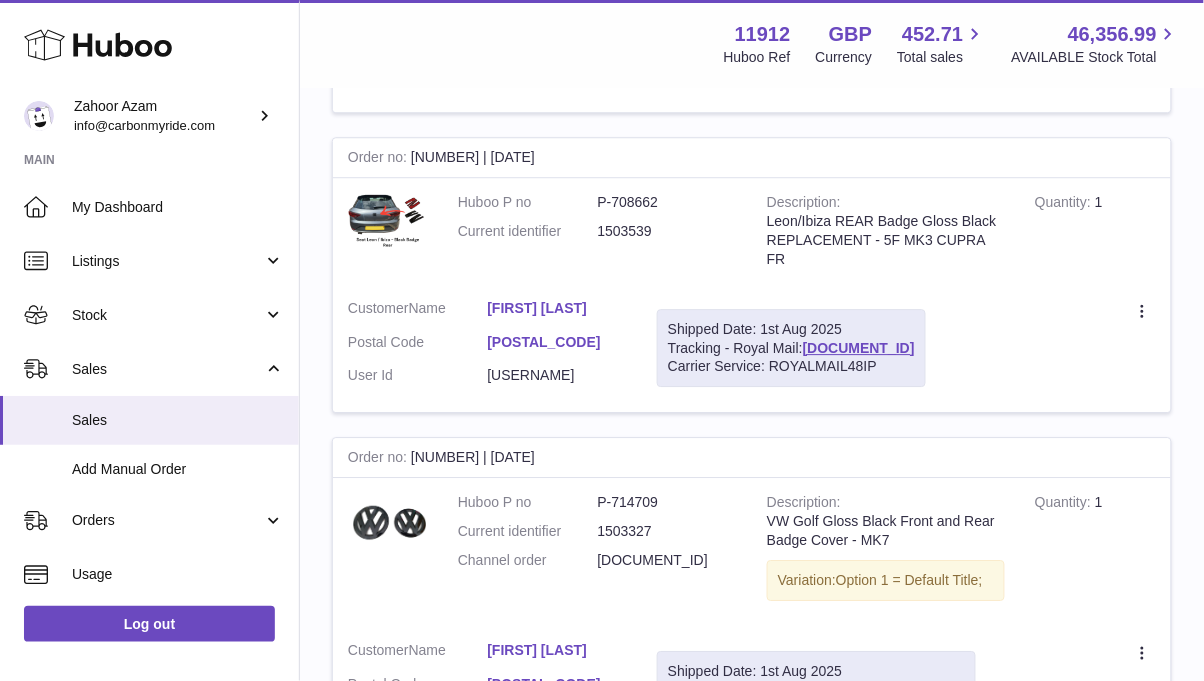 scroll, scrollTop: 3162, scrollLeft: 0, axis: vertical 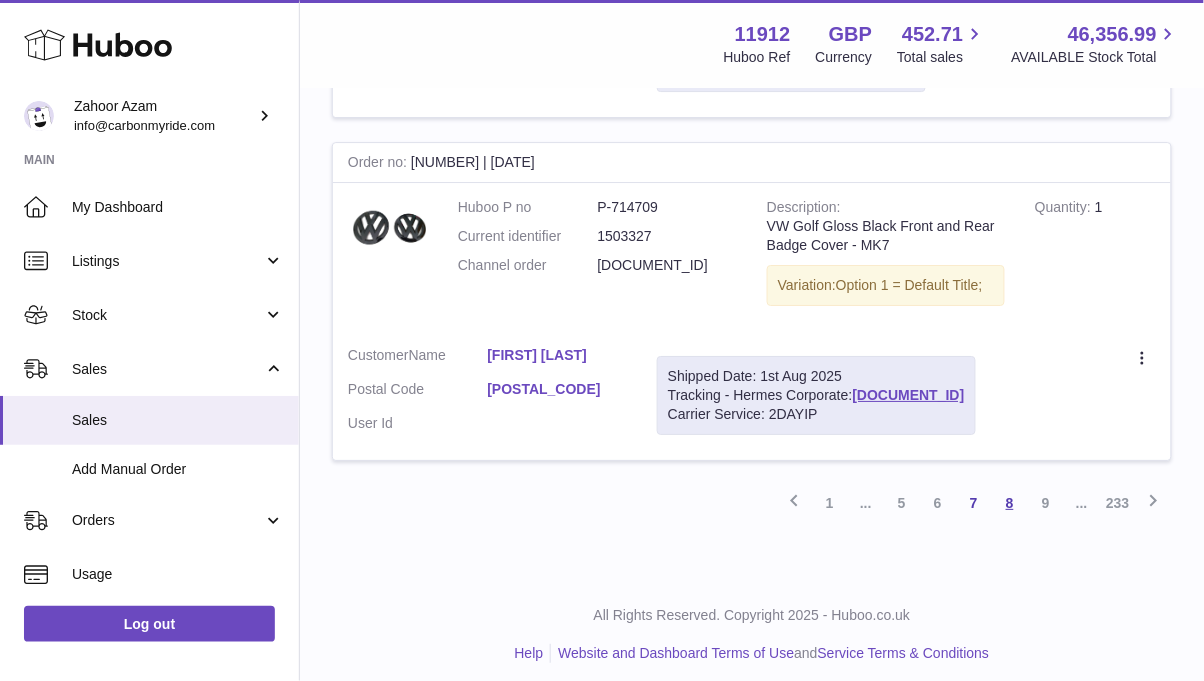 click on "8" at bounding box center (1010, 503) 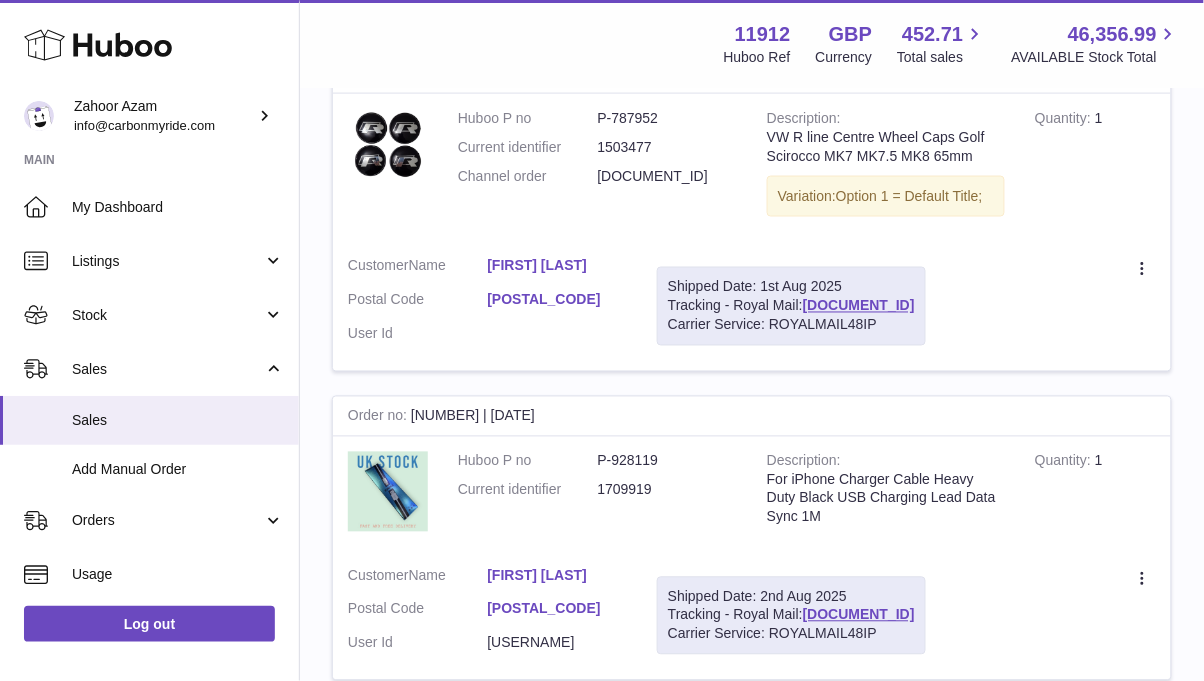 scroll, scrollTop: 3180, scrollLeft: 0, axis: vertical 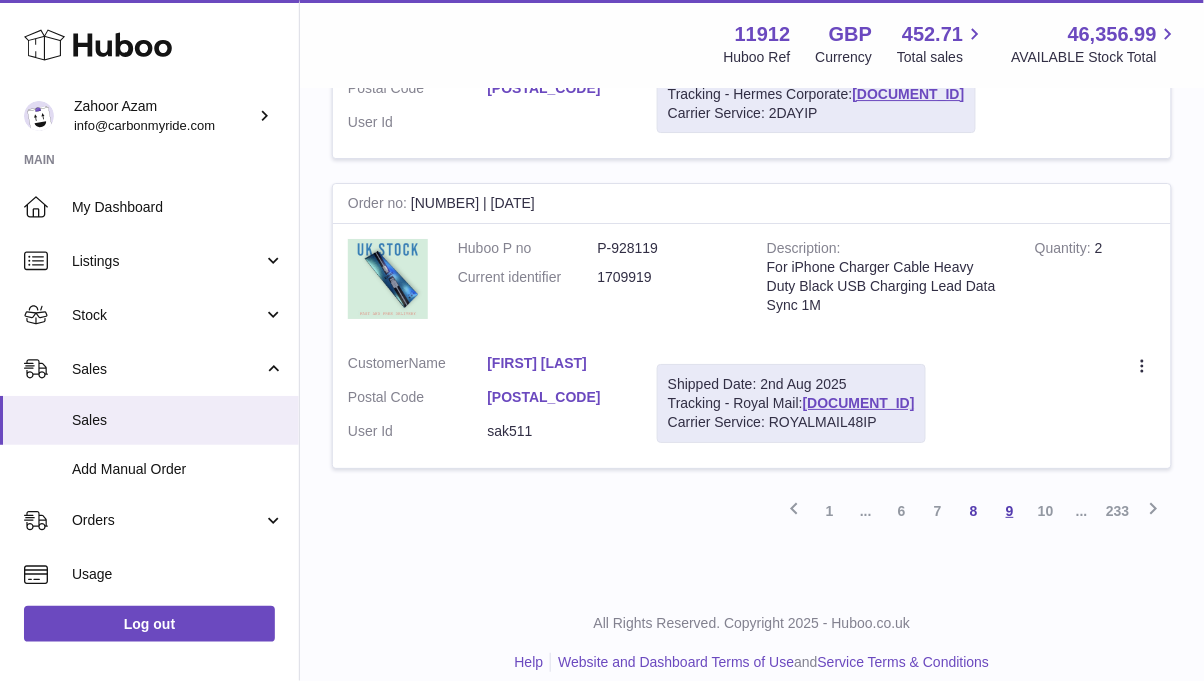 click on "9" at bounding box center (1010, 511) 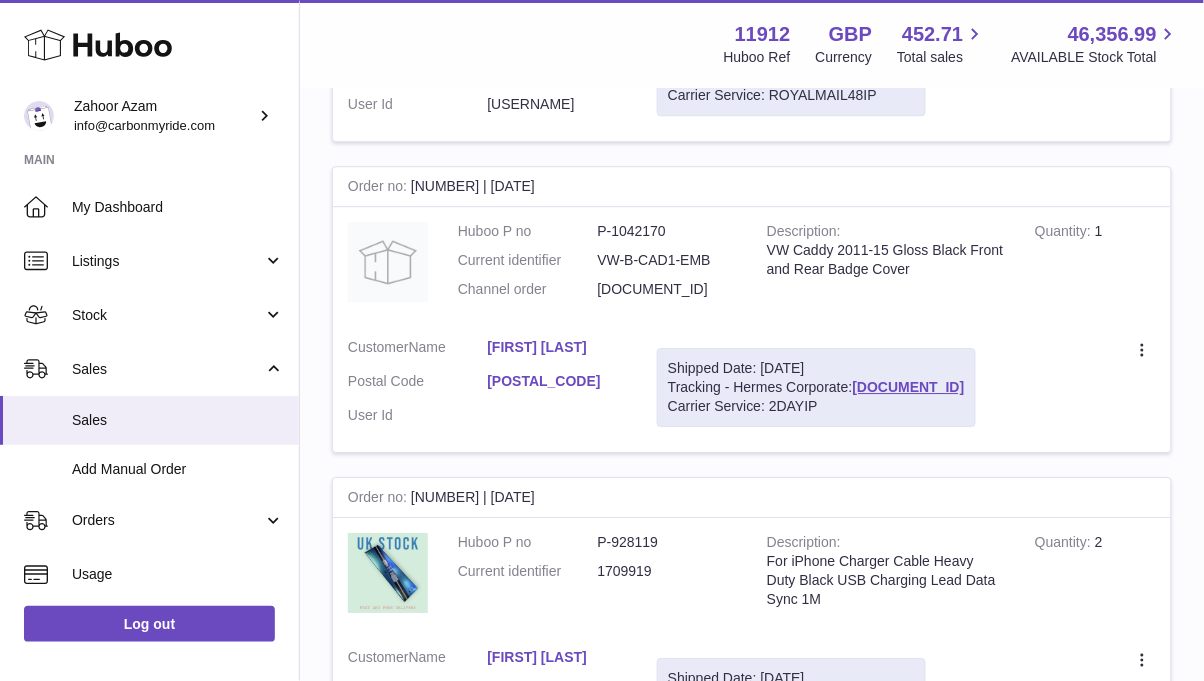 scroll, scrollTop: 1360, scrollLeft: 0, axis: vertical 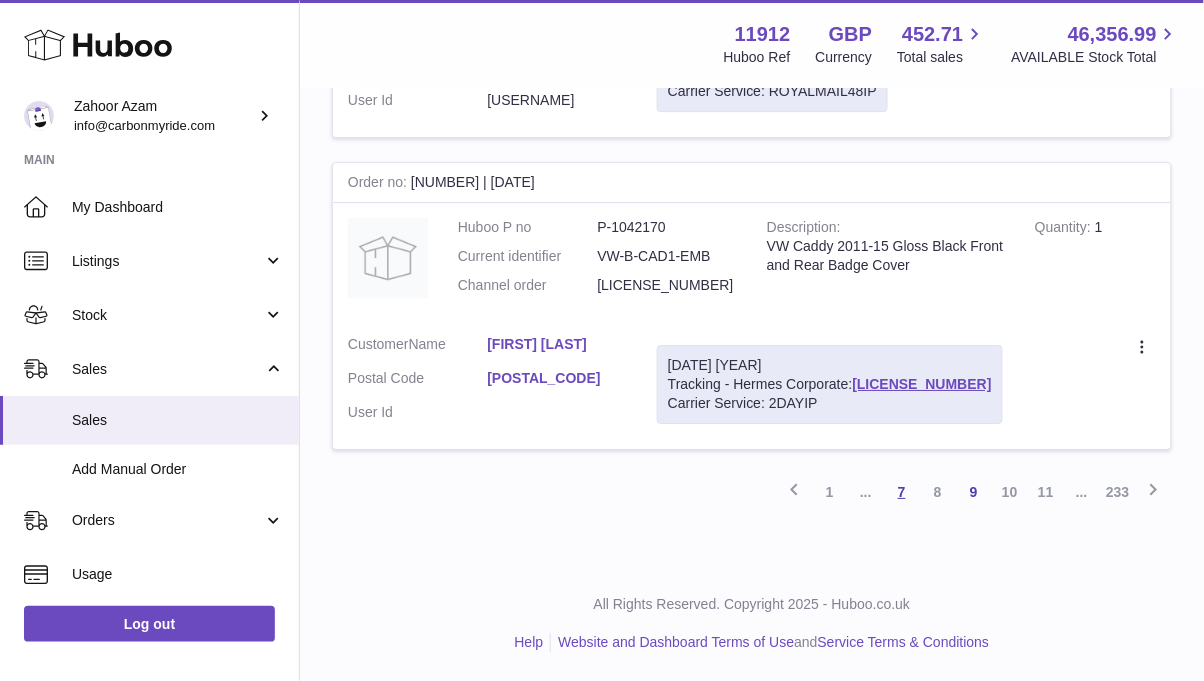 click on "7" at bounding box center (902, 492) 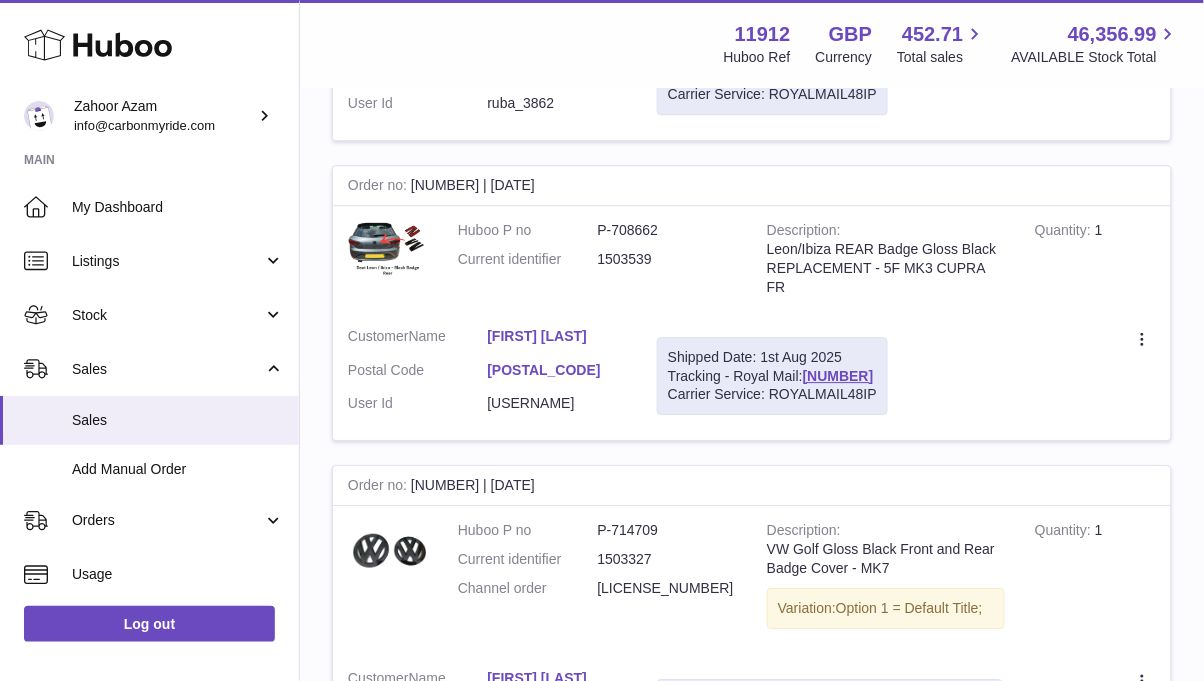 scroll, scrollTop: 3162, scrollLeft: 0, axis: vertical 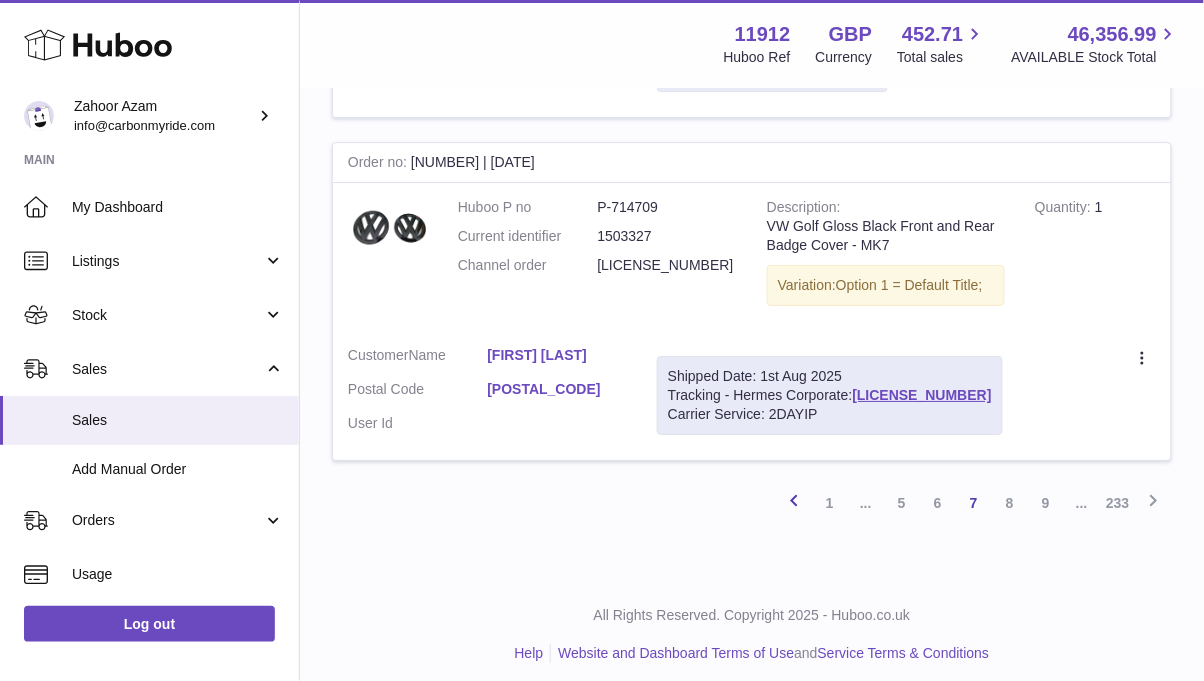 click at bounding box center [794, 500] 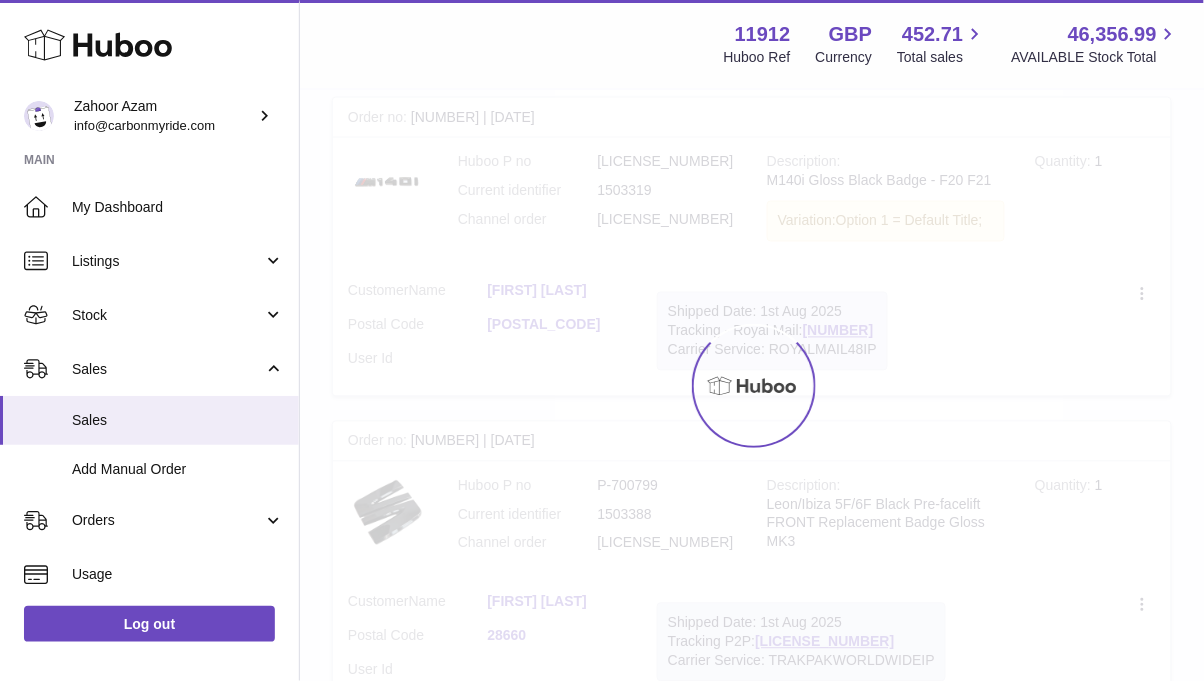 scroll, scrollTop: 89, scrollLeft: 0, axis: vertical 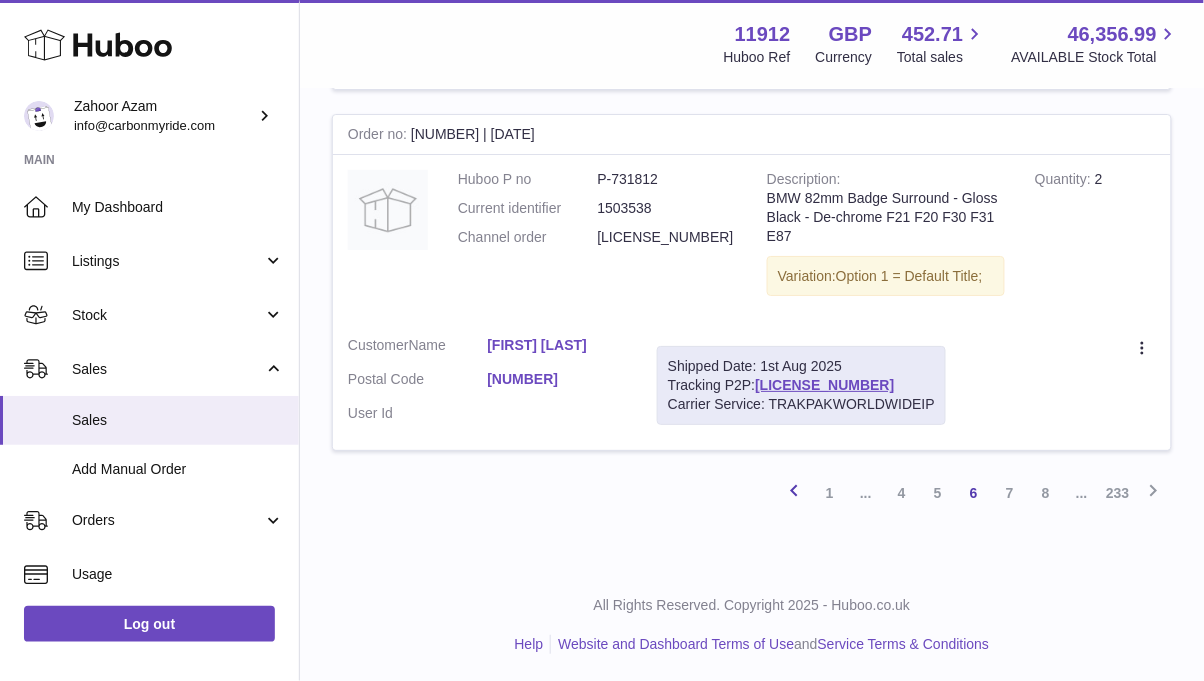 click at bounding box center [794, 490] 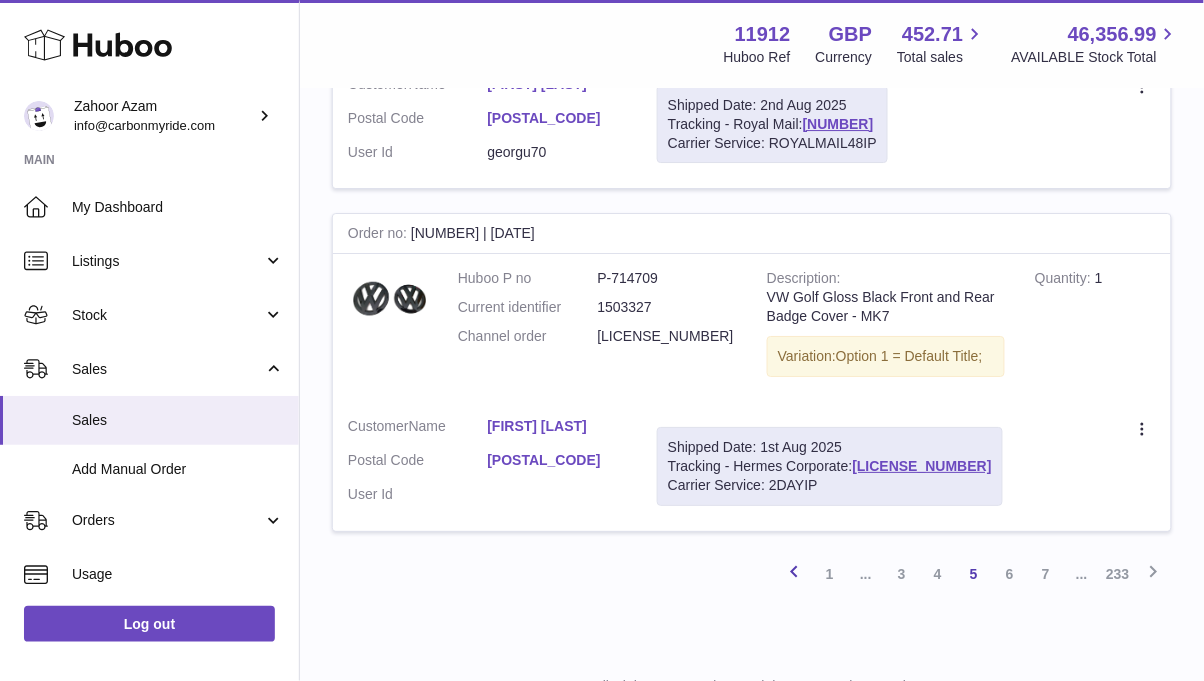 scroll, scrollTop: 3243, scrollLeft: 0, axis: vertical 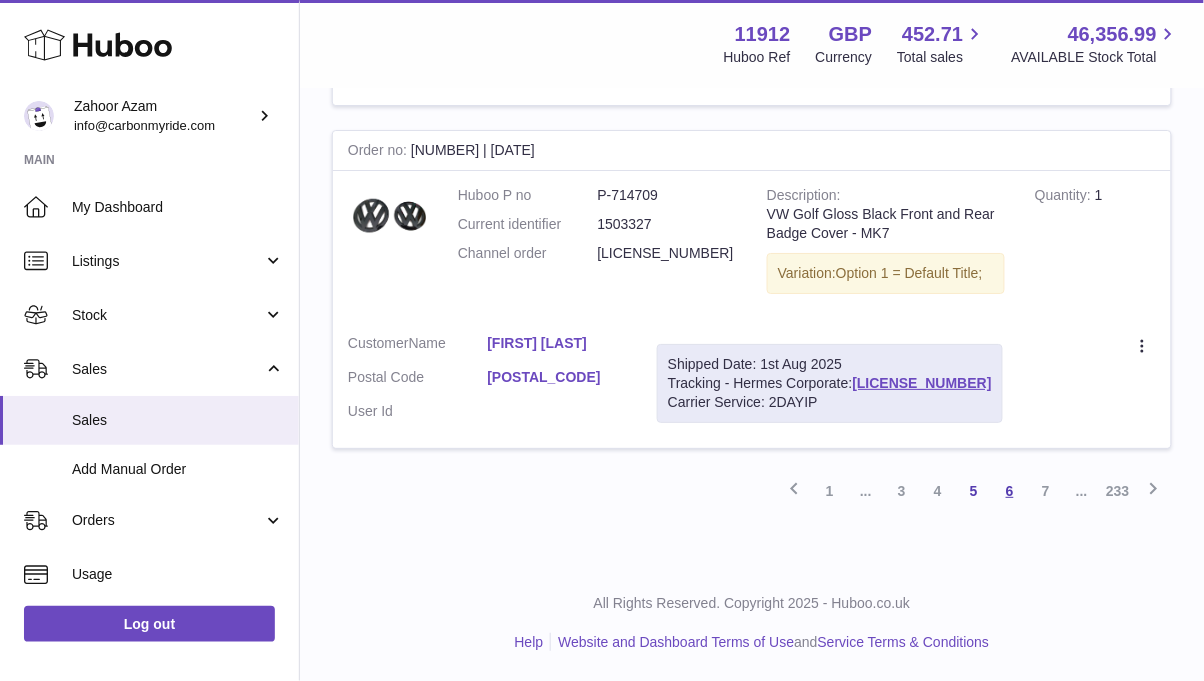 click on "6" at bounding box center (1010, 491) 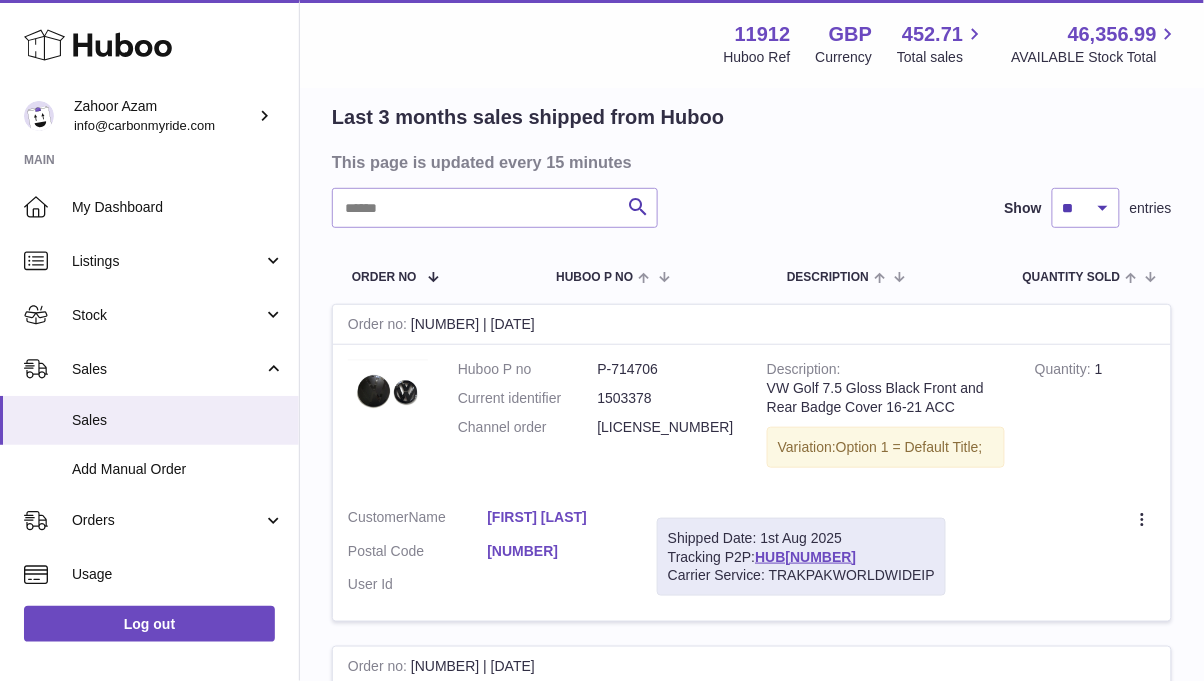 scroll, scrollTop: 0, scrollLeft: 0, axis: both 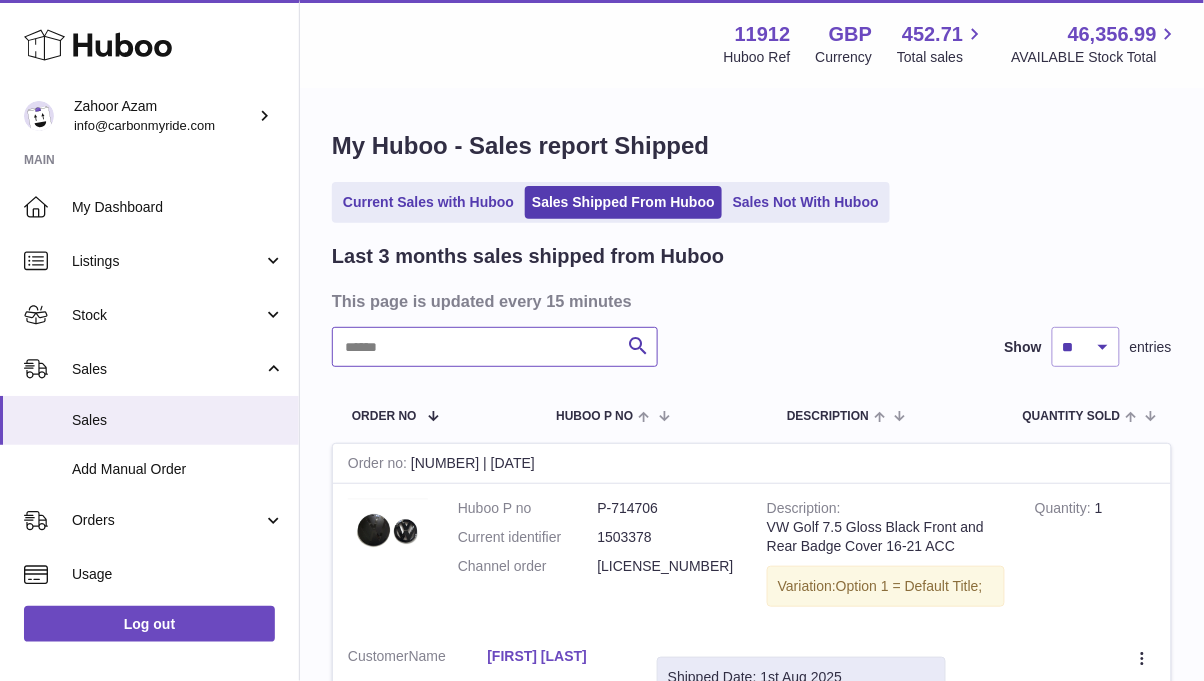 click at bounding box center (495, 347) 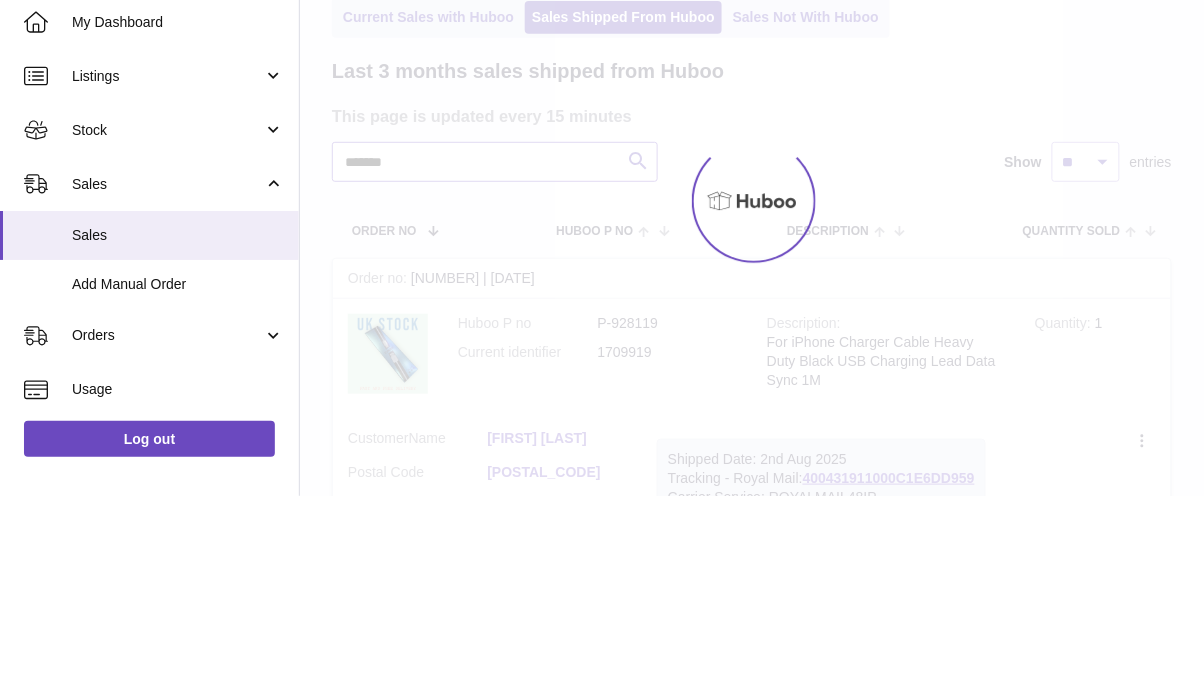 type on "*******" 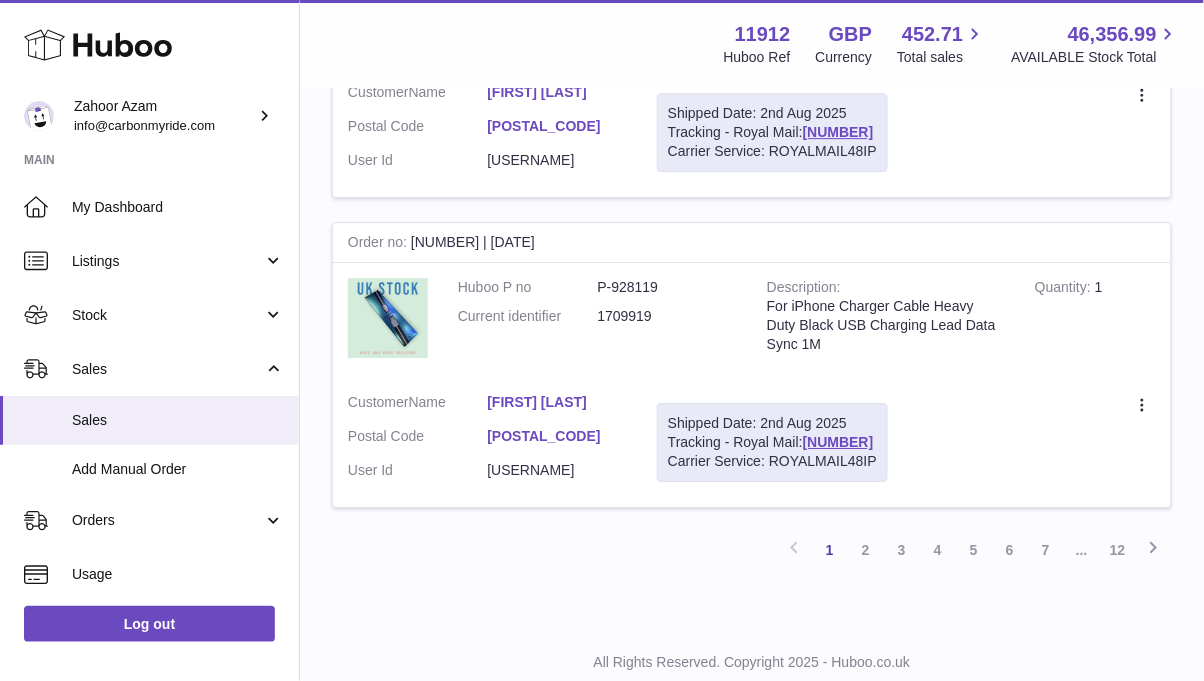 scroll, scrollTop: 3085, scrollLeft: 0, axis: vertical 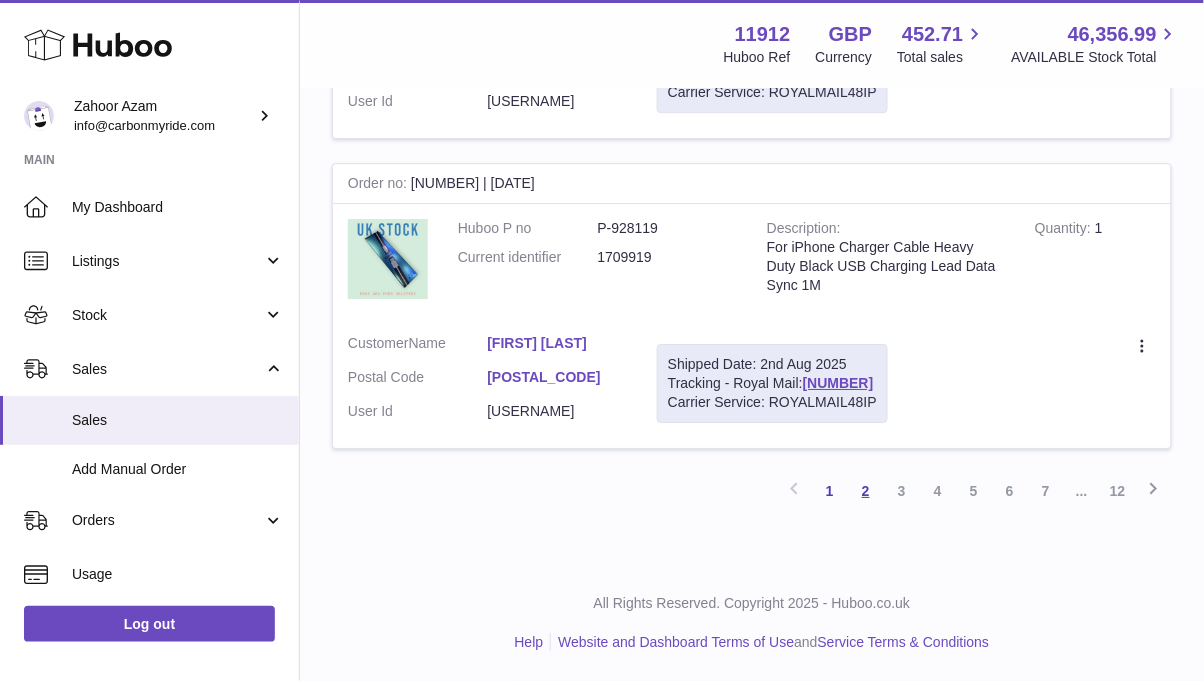 click on "2" at bounding box center (866, 491) 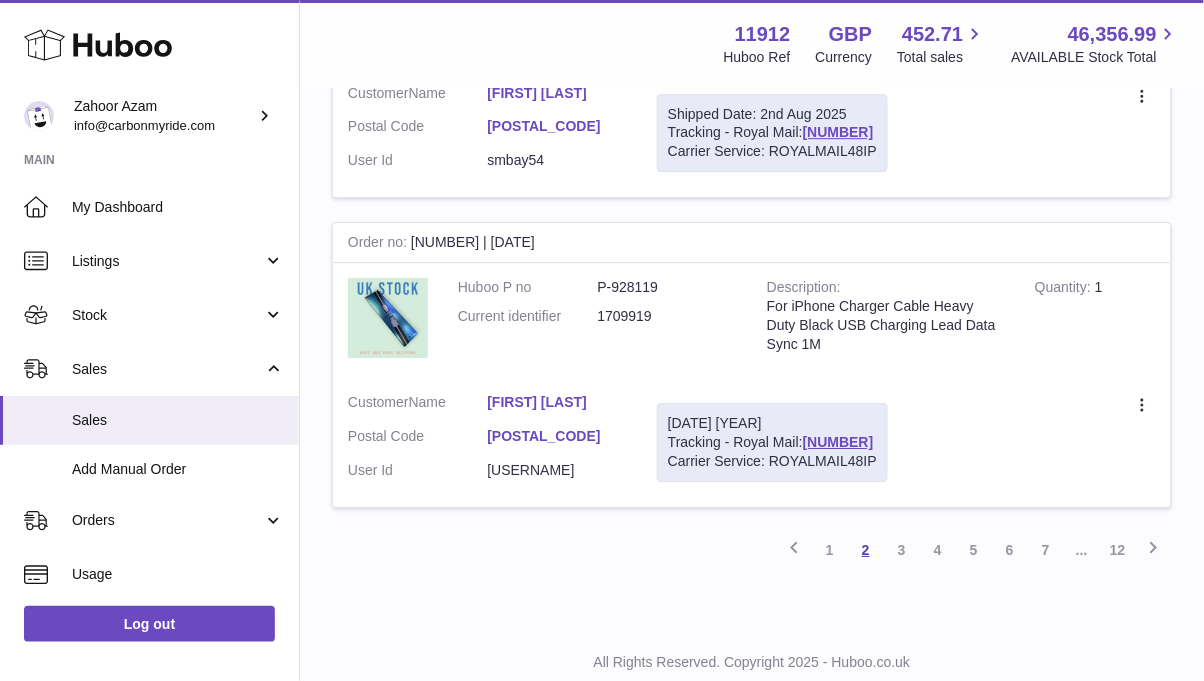 scroll, scrollTop: 3068, scrollLeft: 0, axis: vertical 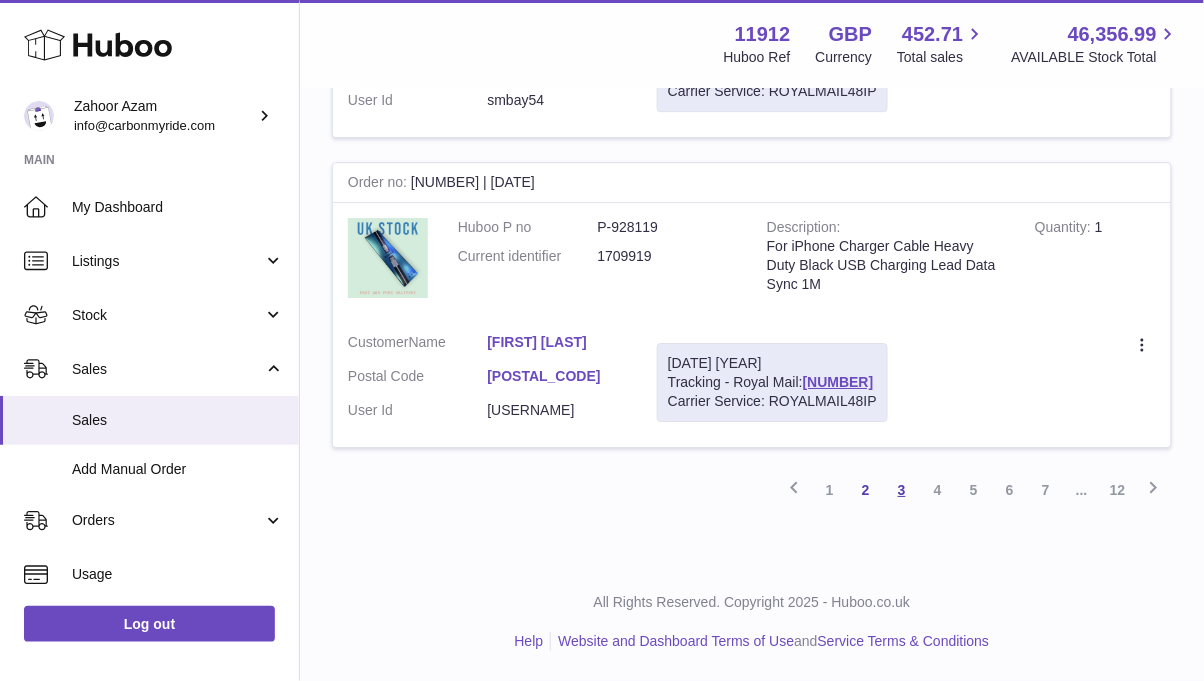 click on "3" at bounding box center (902, 490) 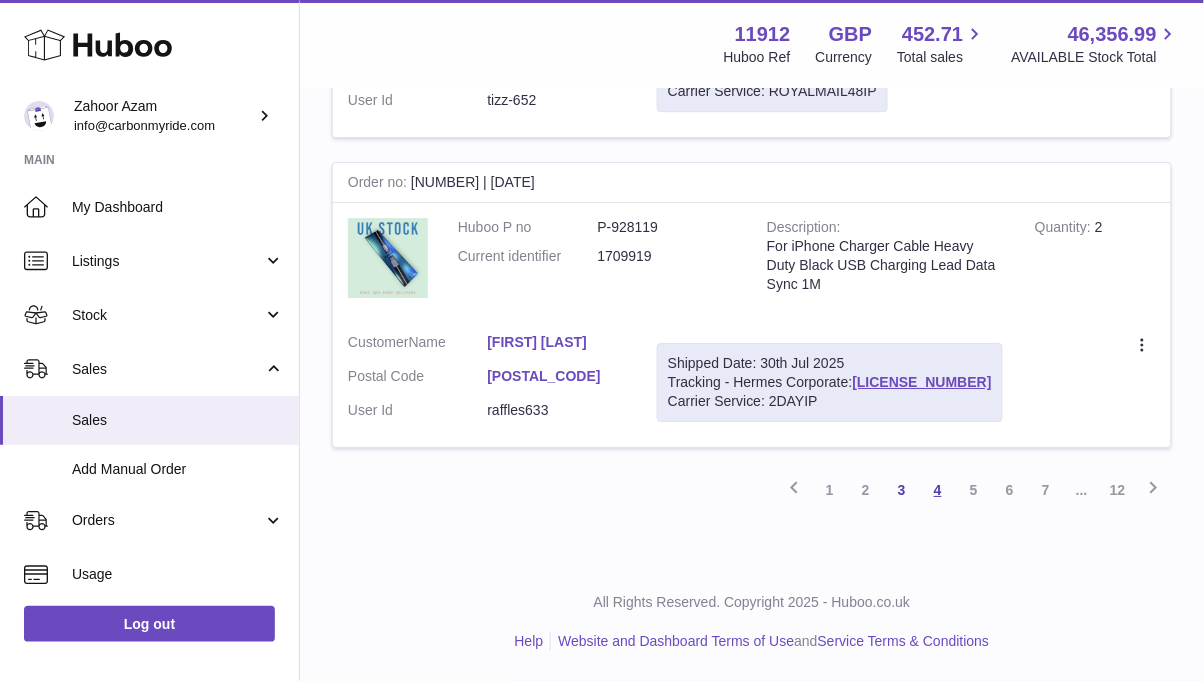click on "4" at bounding box center (938, 490) 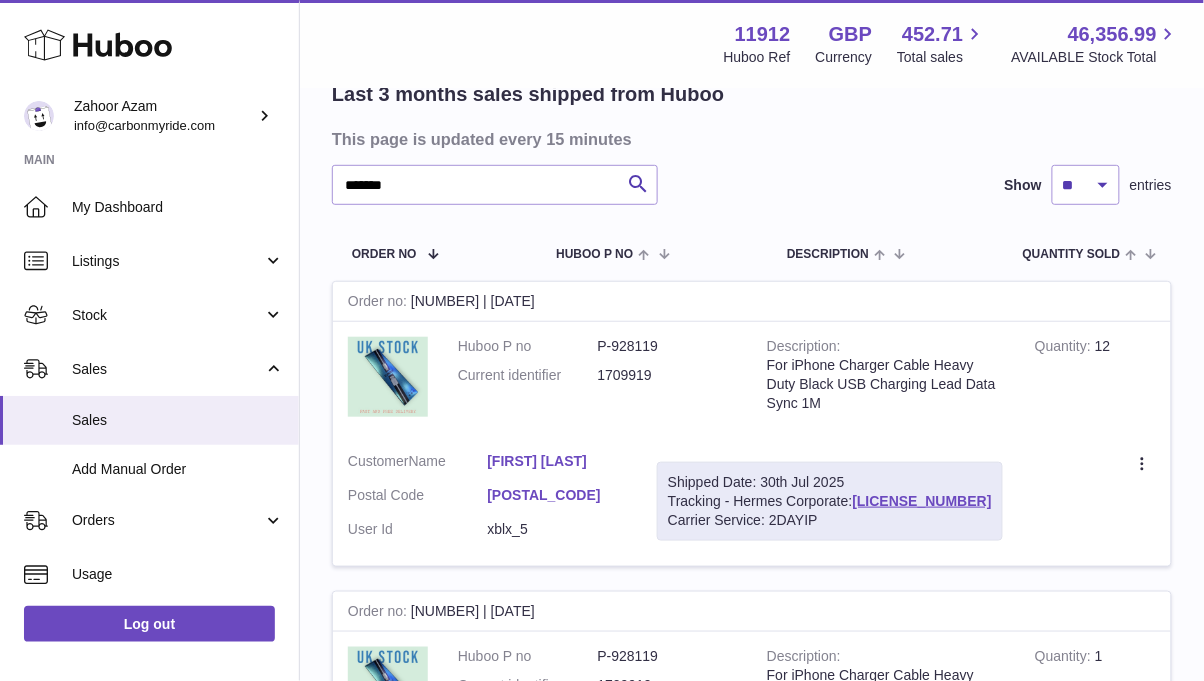 scroll, scrollTop: 0, scrollLeft: 0, axis: both 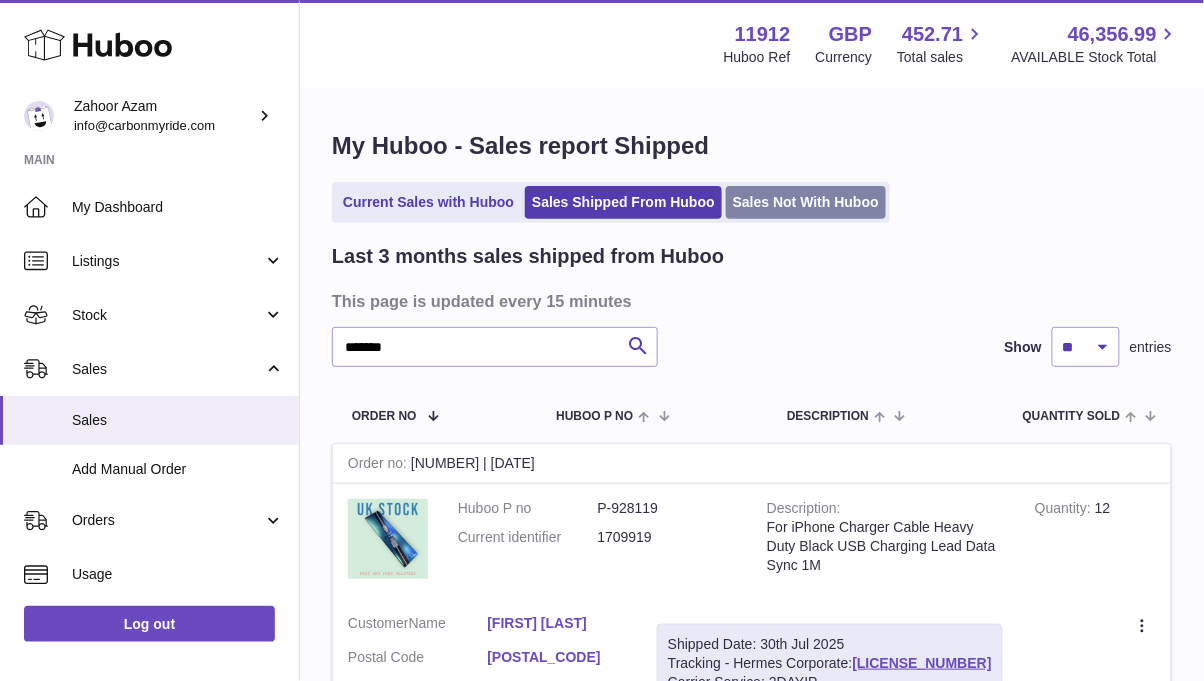click on "Sales Not With Huboo" at bounding box center (806, 202) 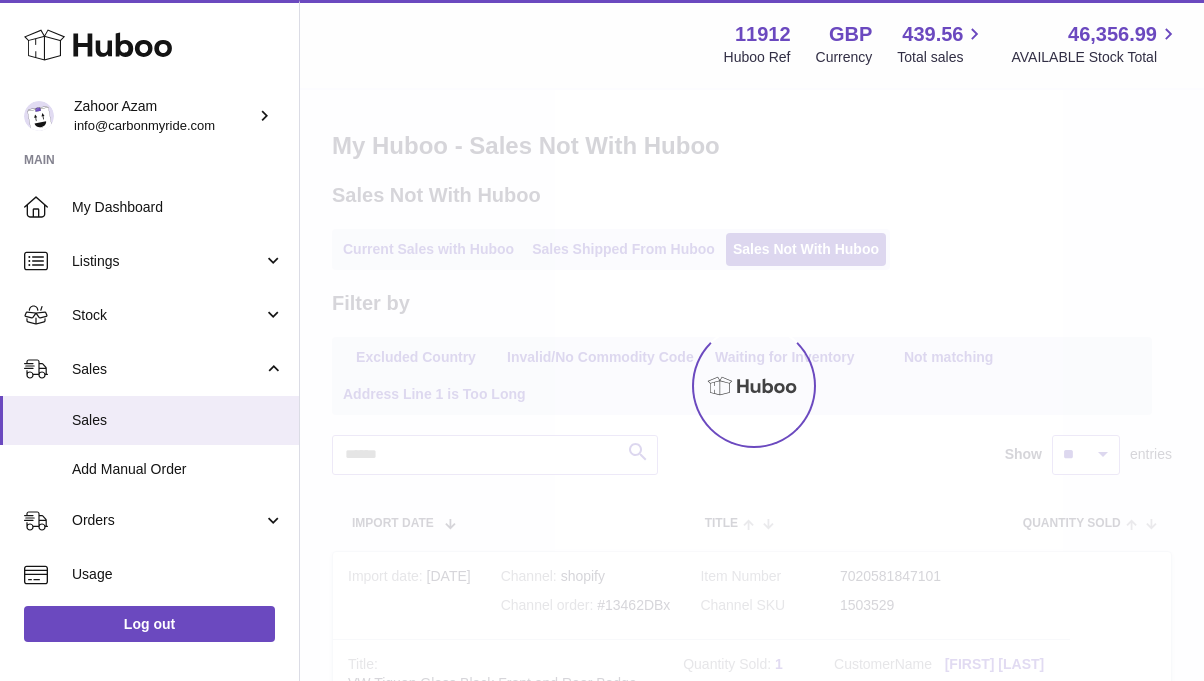 scroll, scrollTop: 0, scrollLeft: 0, axis: both 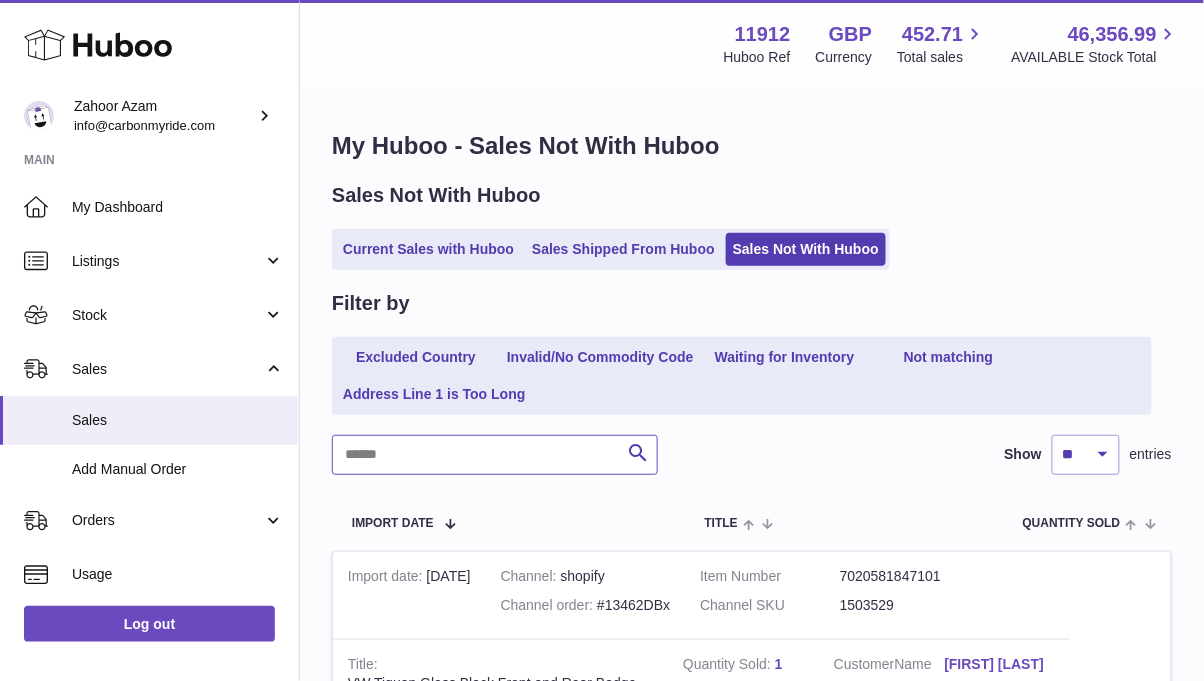click at bounding box center [495, 455] 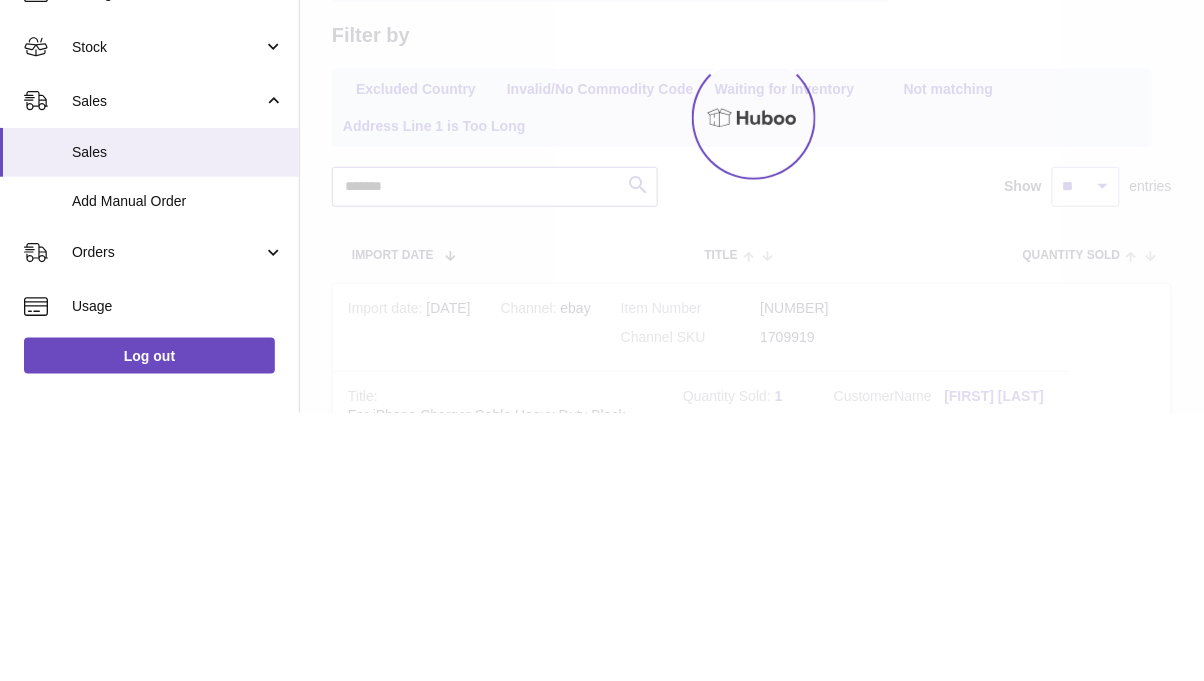 type on "*******" 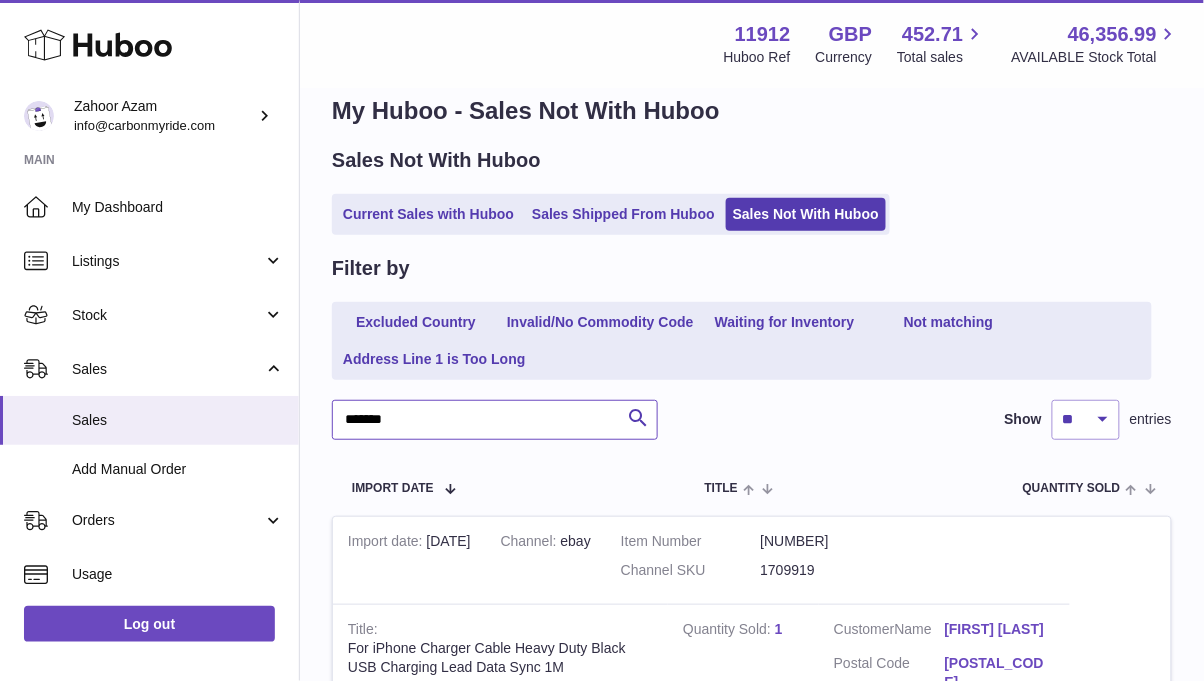 scroll, scrollTop: 35, scrollLeft: 0, axis: vertical 